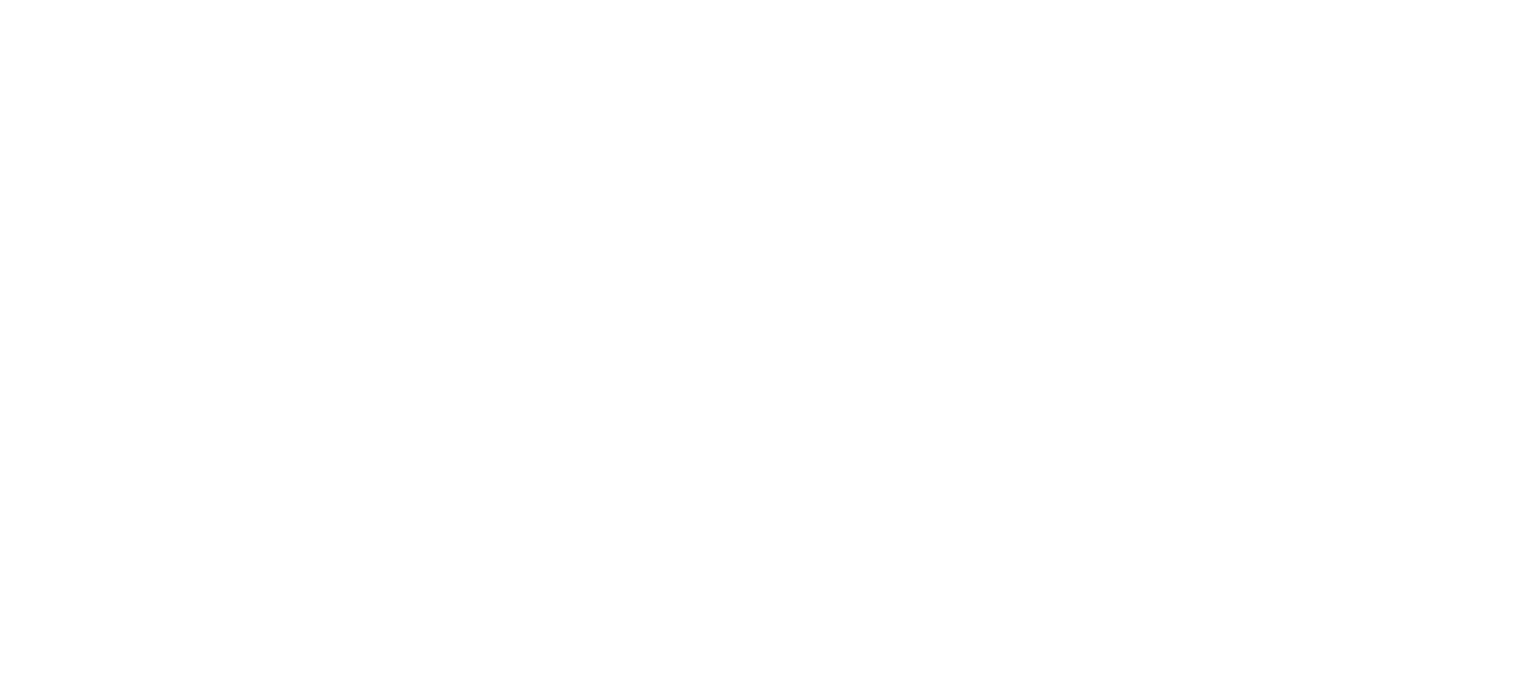 scroll, scrollTop: 0, scrollLeft: 0, axis: both 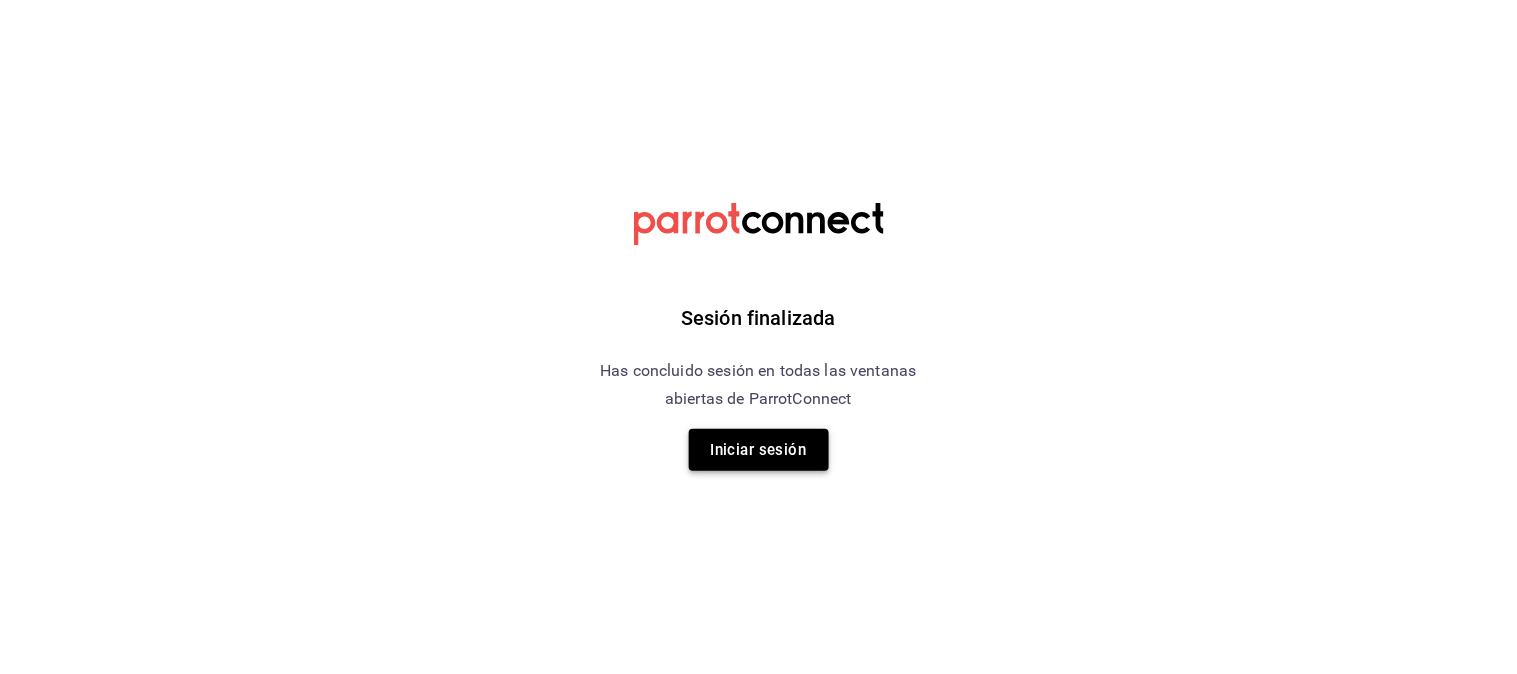 click on "Iniciar sesión" at bounding box center (759, 450) 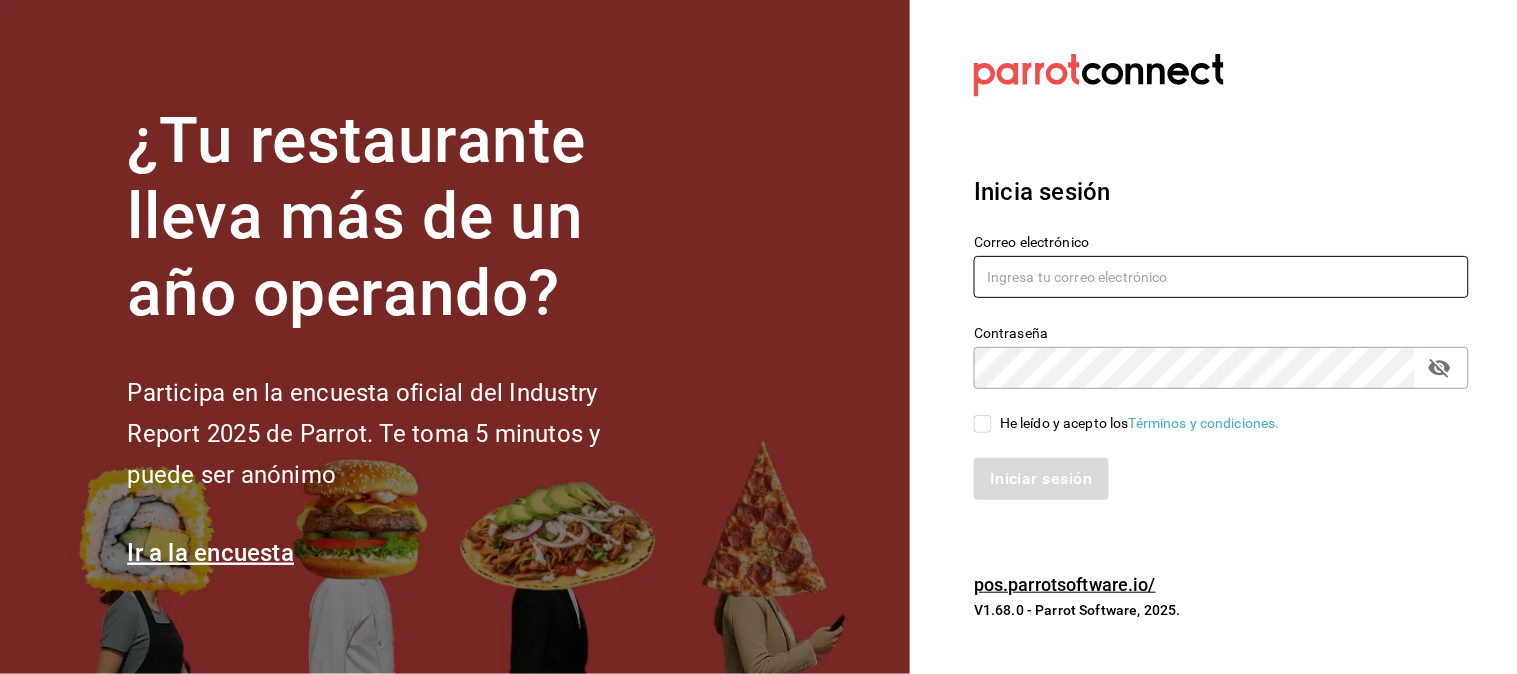 click at bounding box center (1221, 277) 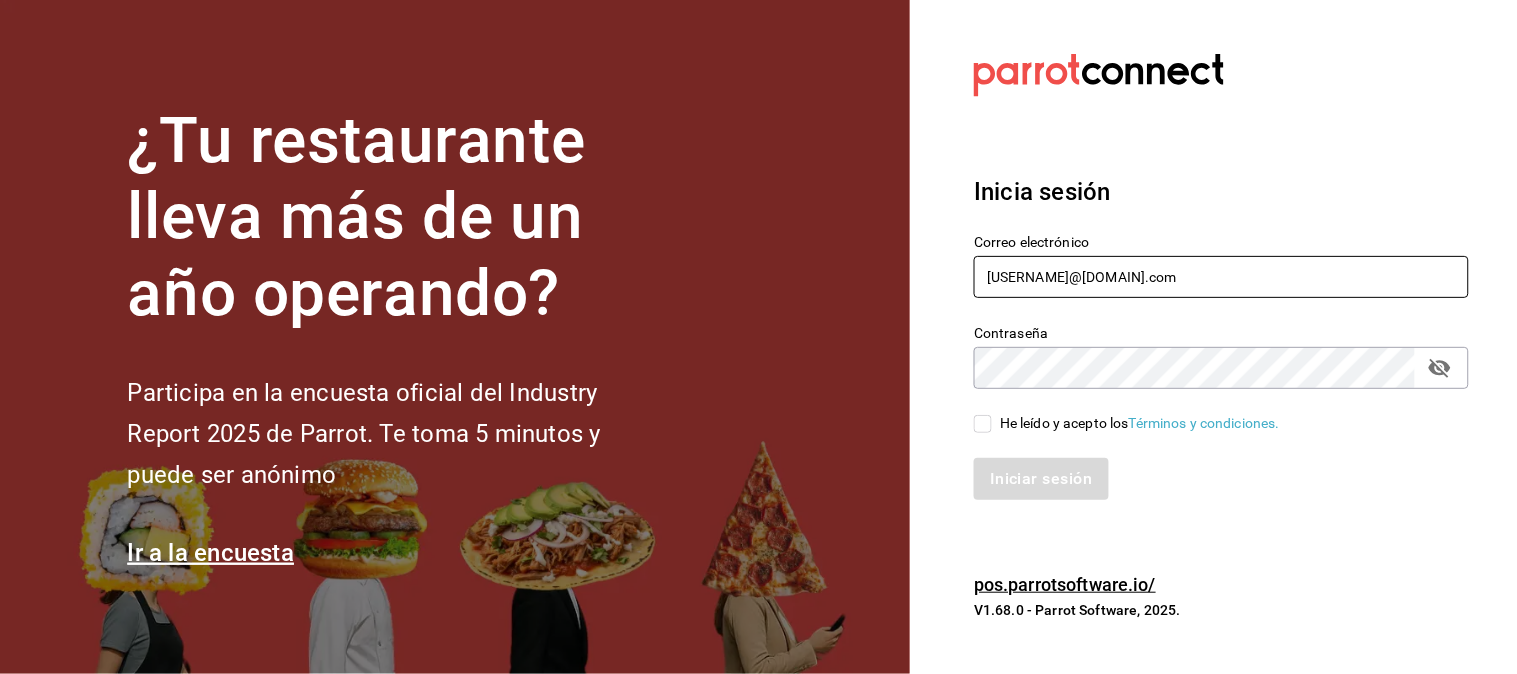 type on "jaqueline1656@gmail.com" 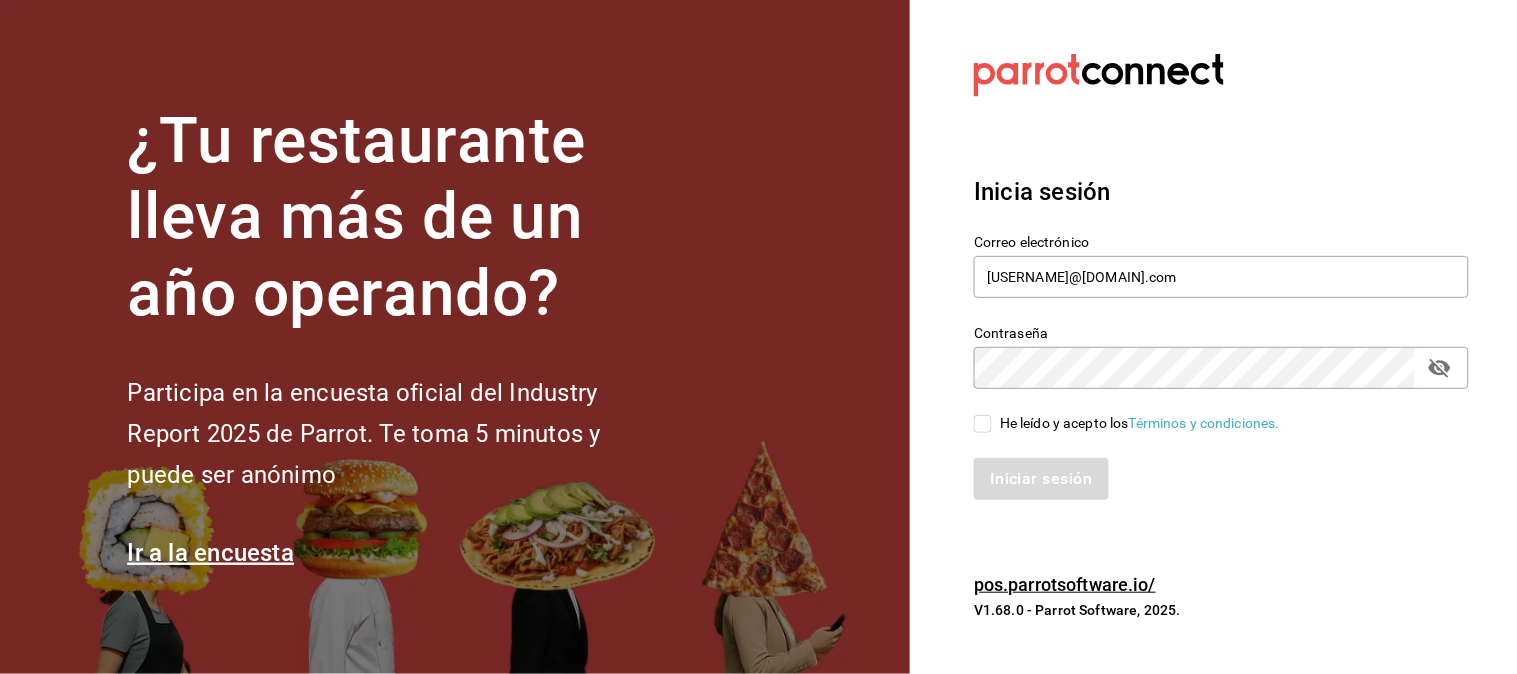click 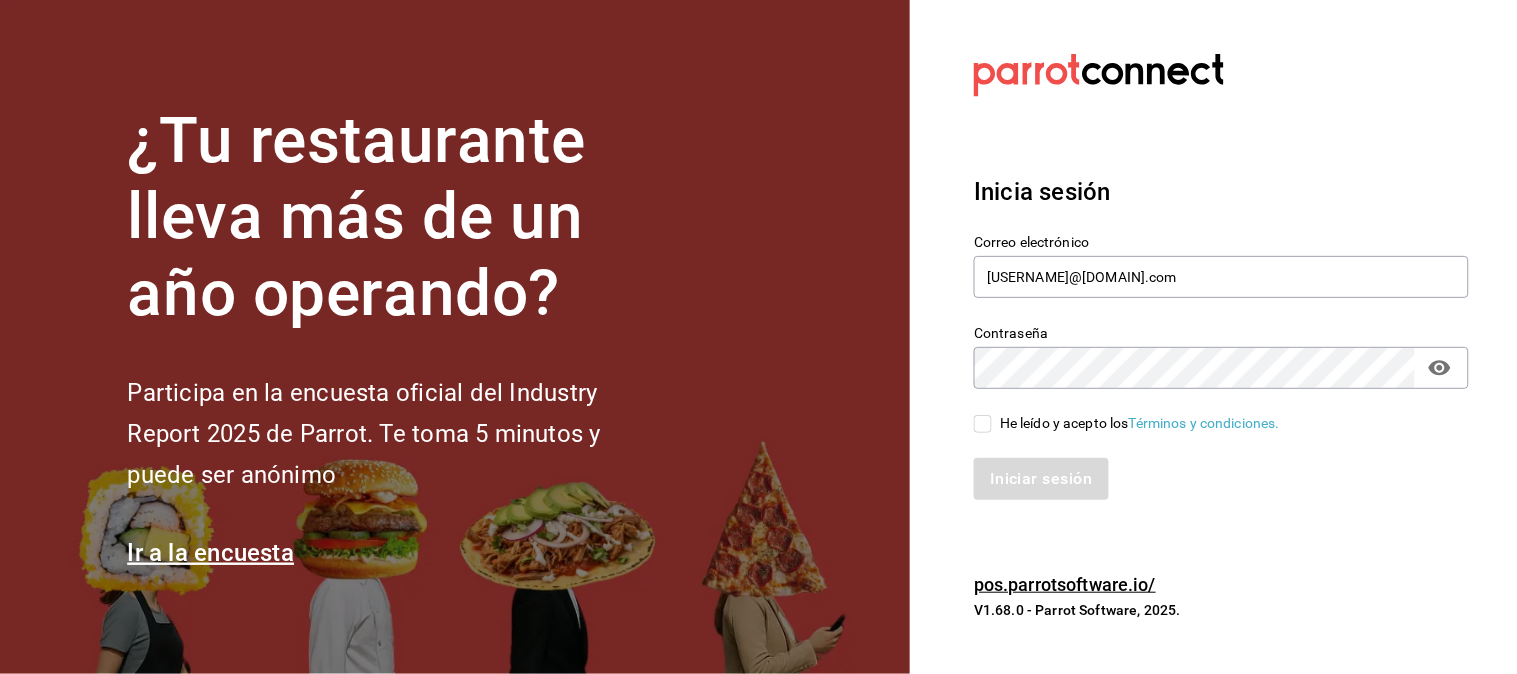 click on "He leído y acepto los  Términos y condiciones." at bounding box center [1140, 423] 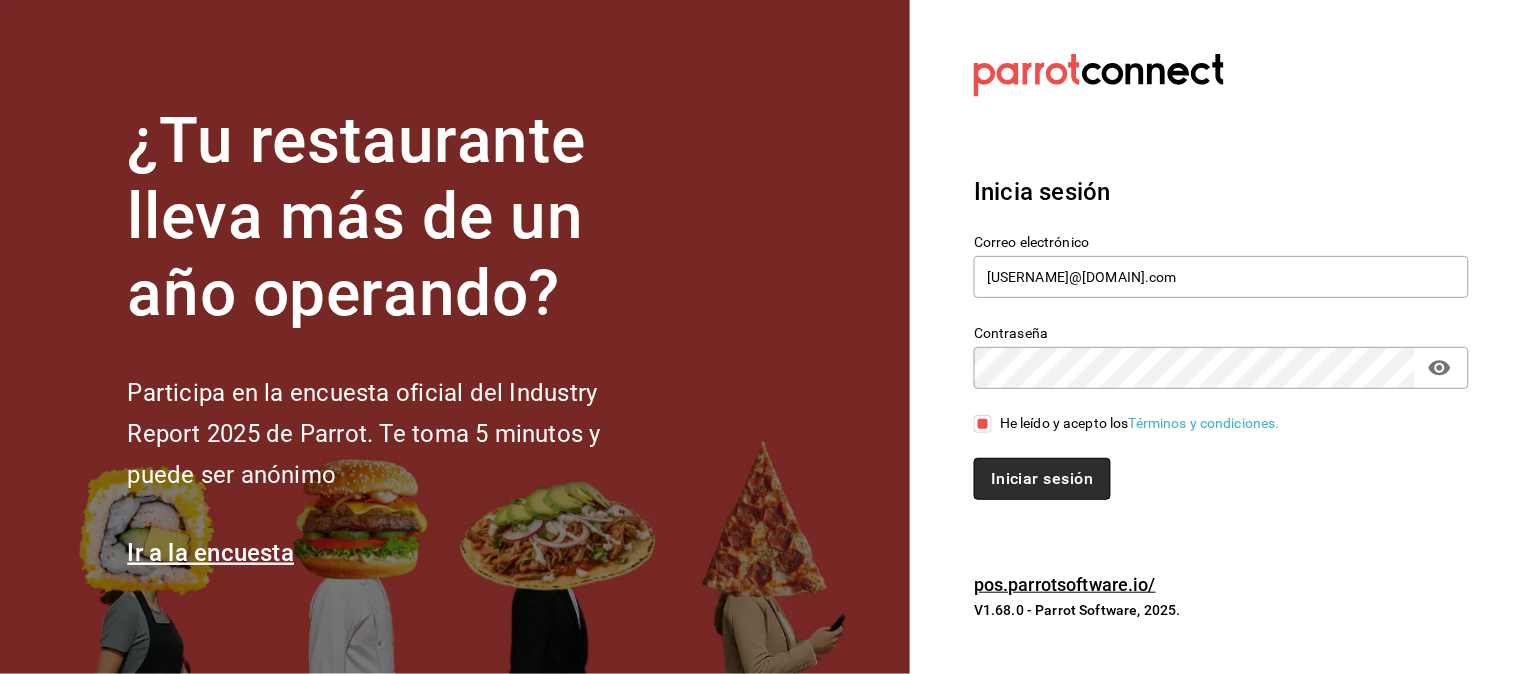 click on "Iniciar sesión" at bounding box center (1042, 479) 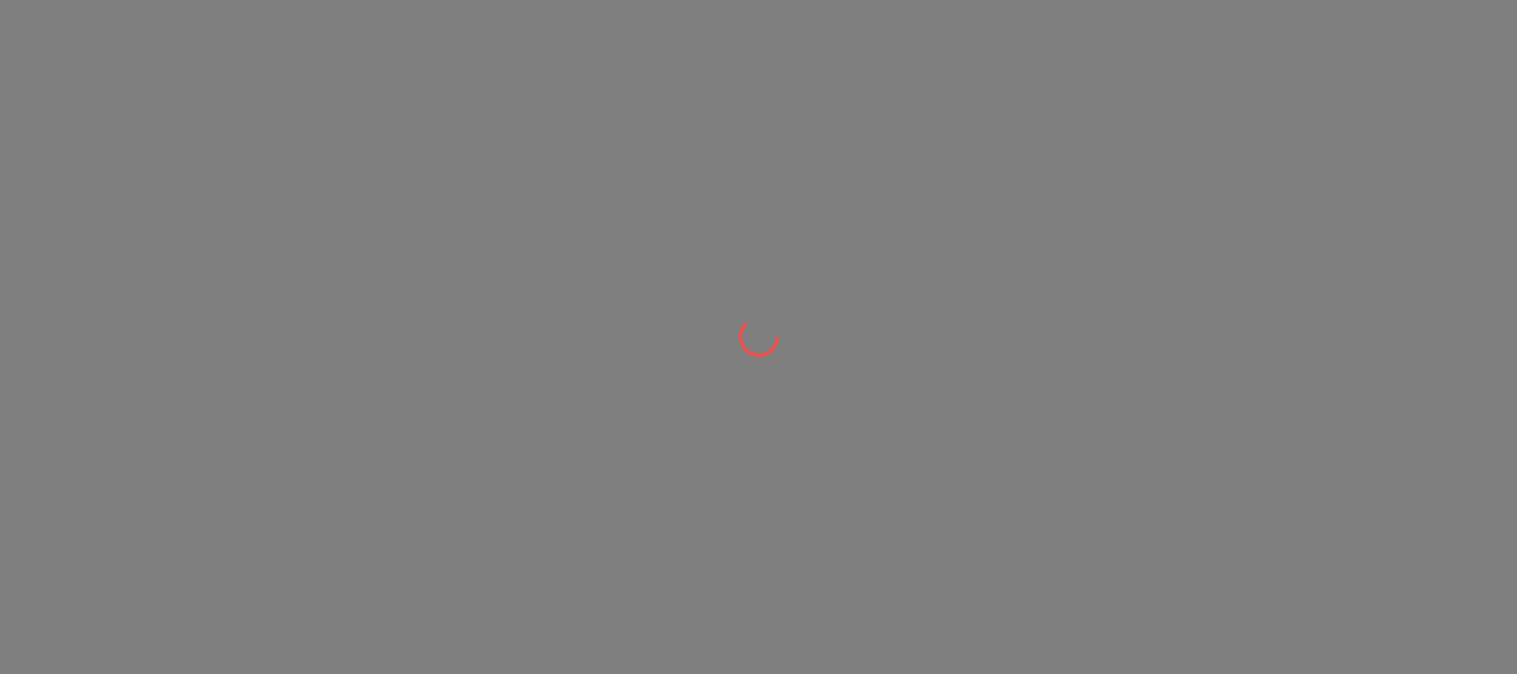 scroll, scrollTop: 0, scrollLeft: 0, axis: both 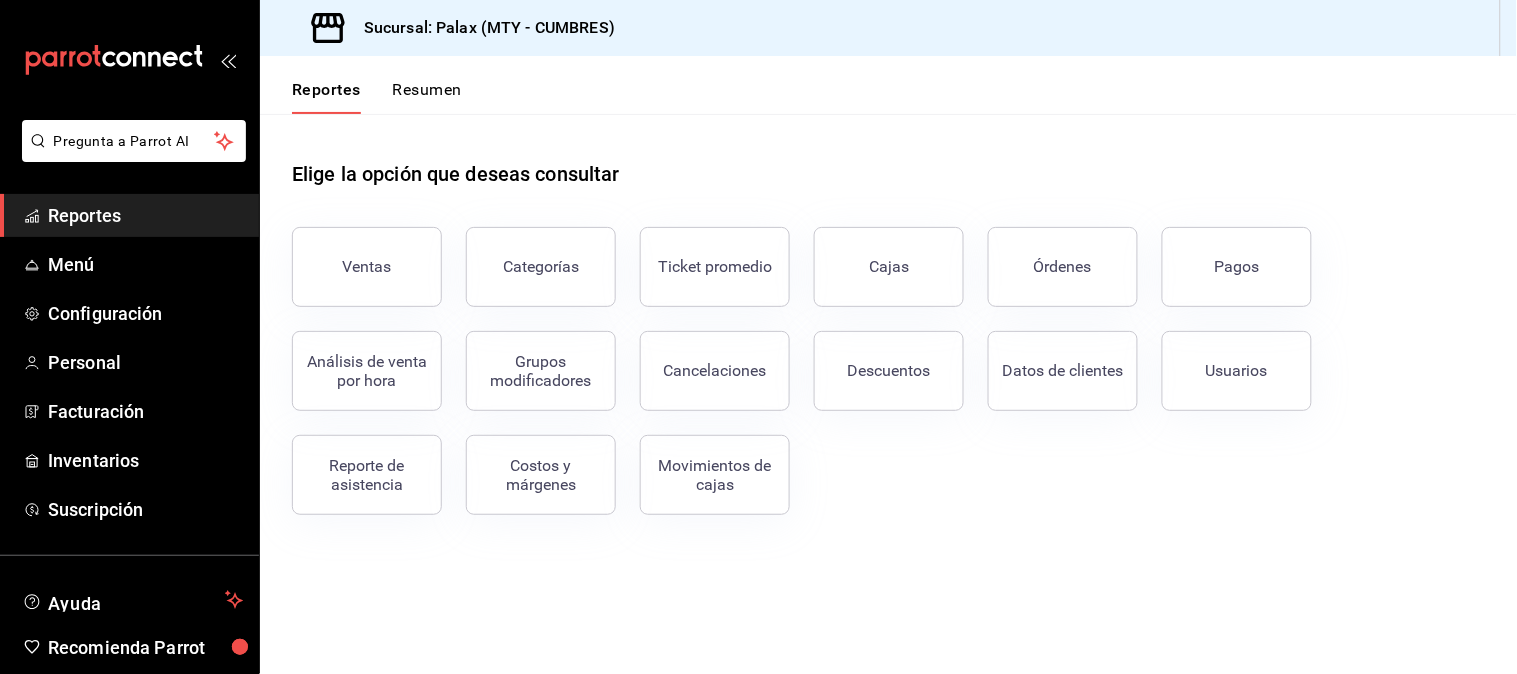 click on "Cancelaciones" at bounding box center [715, 370] 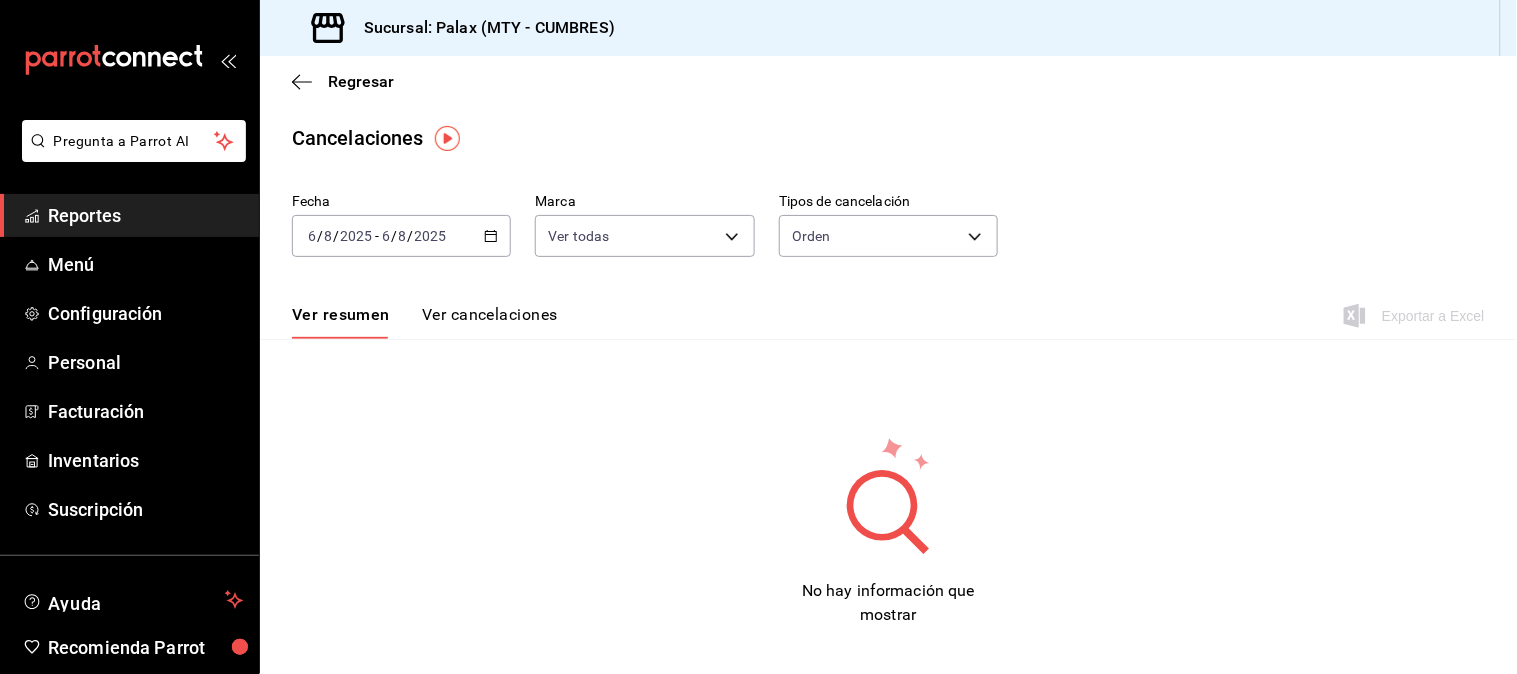 click on "2025-08-06 6 / 8 / 2025 - 2025-08-06 6 / 8 / 2025" at bounding box center [401, 236] 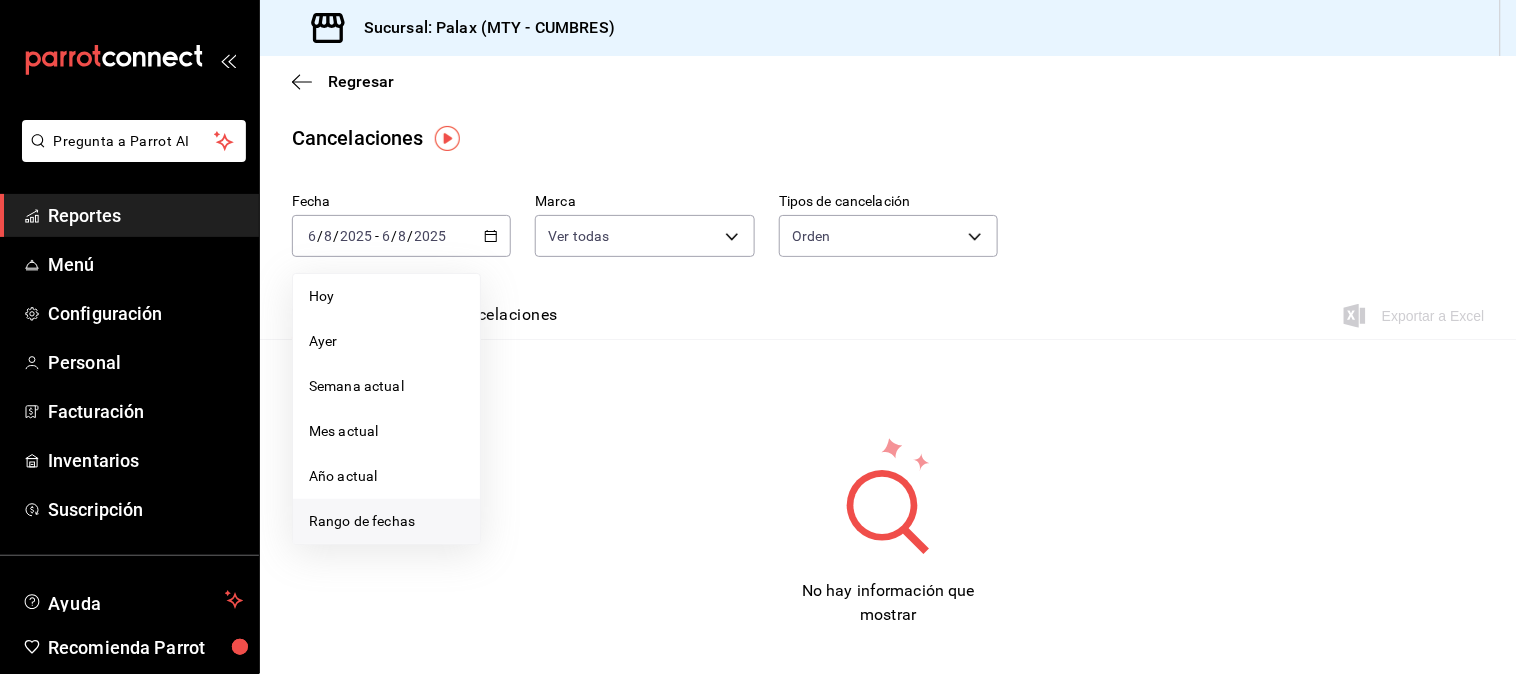 click on "Rango de fechas" at bounding box center [386, 521] 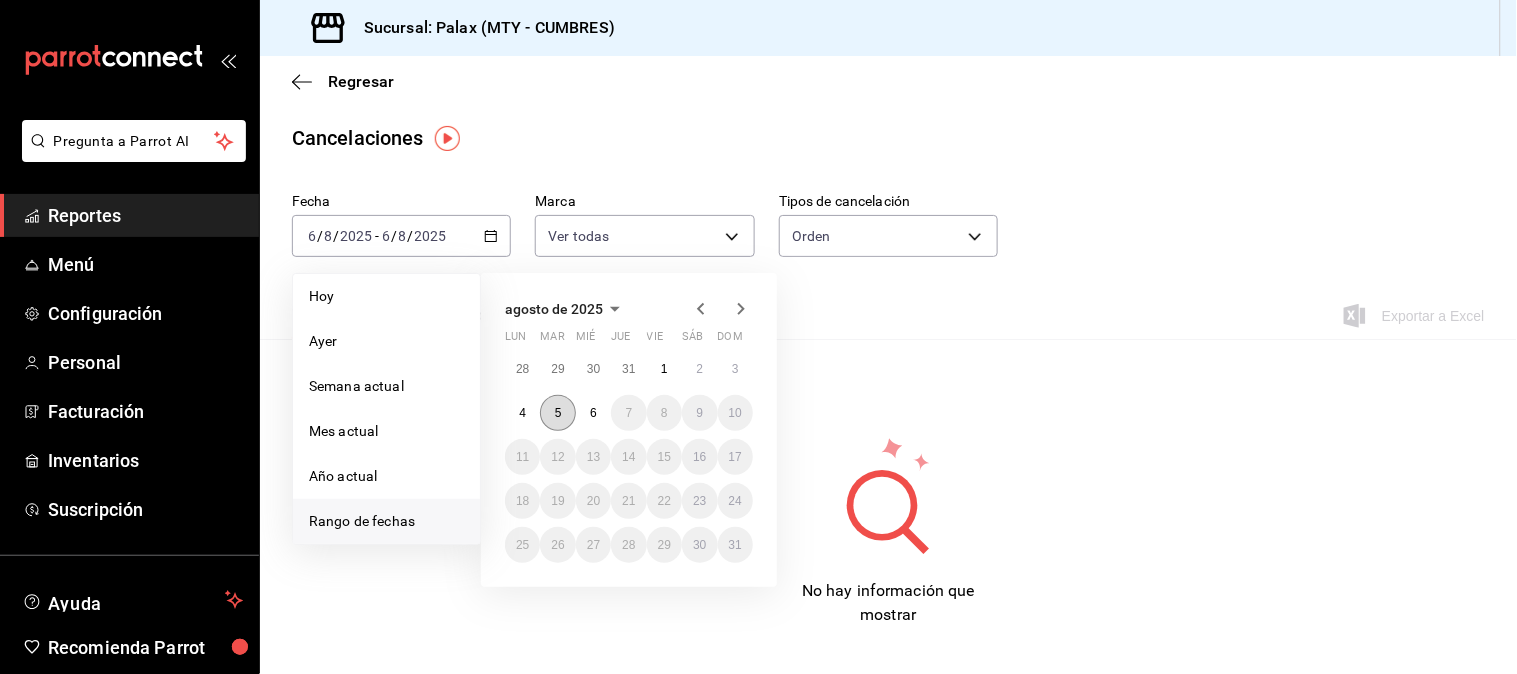 click on "5" at bounding box center (557, 413) 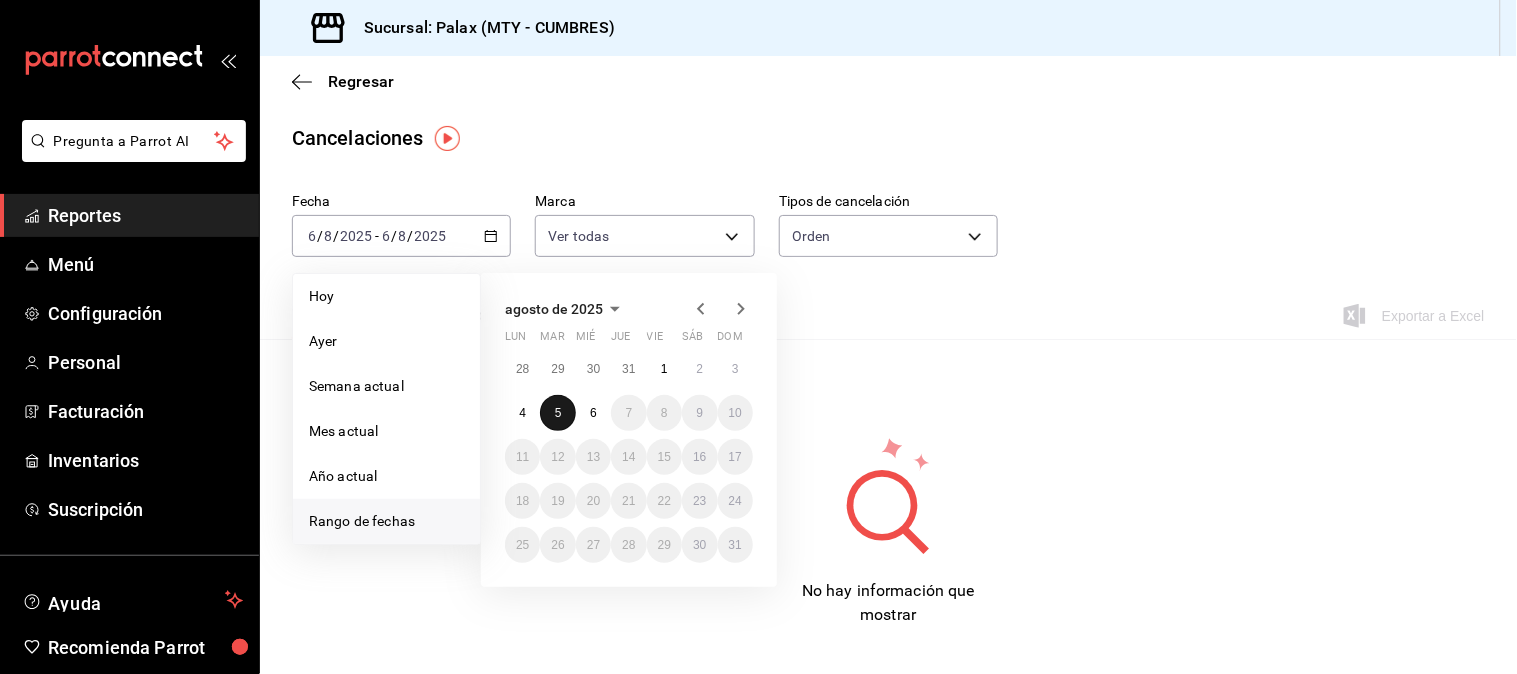 click on "5" at bounding box center [557, 413] 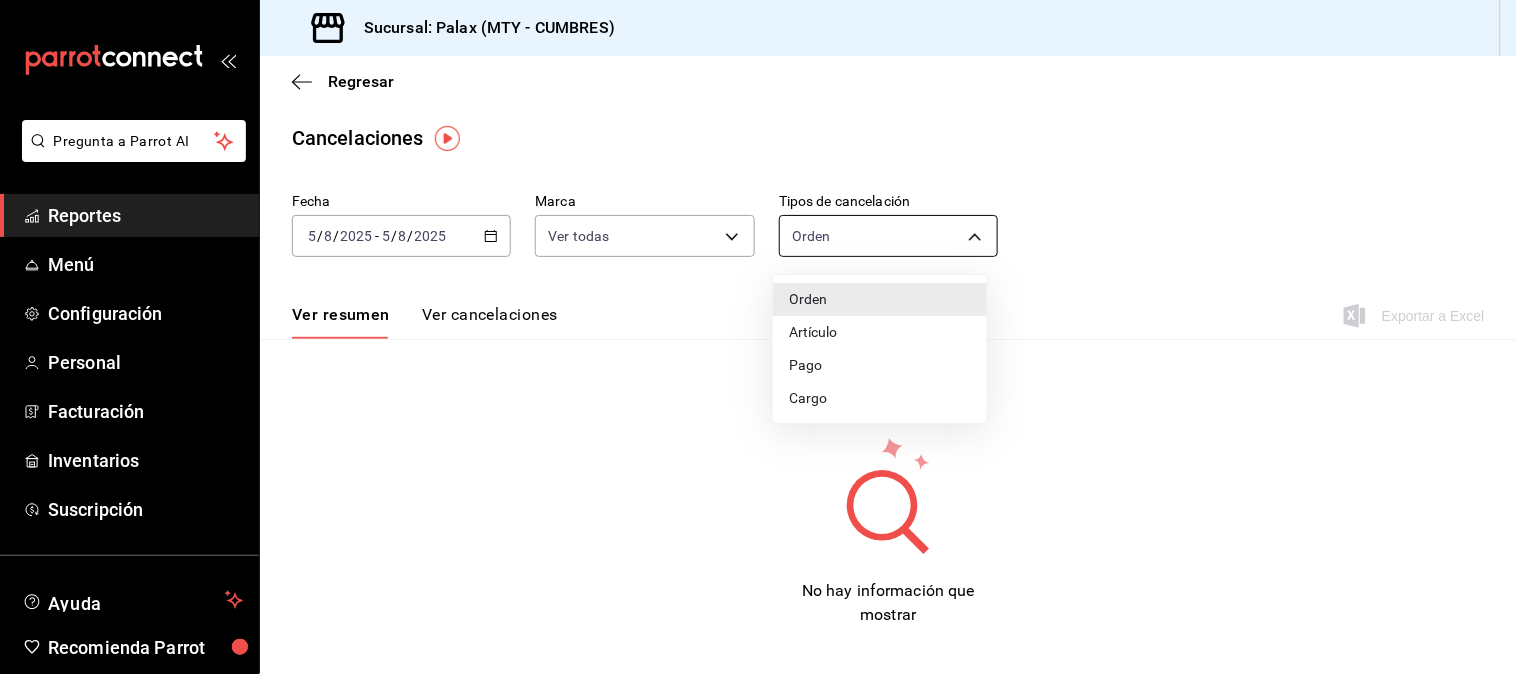 click on "Pregunta a Parrot AI Reportes   Menú   Configuración   Personal   Facturación   Inventarios   Suscripción   Ayuda Recomienda Parrot   Jaqueline N   Sugerir nueva función   Sucursal: Palax (MTY - CUMBRES) Regresar Cancelaciones Fecha 2025-08-05 5 / 8 / 2025 - 2025-08-05 5 / 8 / 2025 Marca Ver todas [object Object] Tipos de cancelación Orden ORDER Ver resumen Ver cancelaciones Exportar a Excel No hay información que mostrar Pregunta a Parrot AI Reportes   Menú   Configuración   Personal   Facturación   Inventarios   Suscripción   Ayuda Recomienda Parrot   Jaqueline N   Sugerir nueva función   GANA 1 MES GRATIS EN TU SUSCRIPCIÓN AQUÍ ¿Recuerdas cómo empezó tu restaurante?
Hoy puedes ayudar a un colega a tener el mismo cambio que tú viviste.
Recomienda Parrot directamente desde tu Portal Administrador.
Es fácil y rápido.
🎁 Por cada restaurante que se una, ganas 1 mes gratis. Ver video tutorial Ir a video Visitar centro de ayuda (81) 2046 6363 soporte@parrotsoftware.io (81) 2046 6363 Pago" at bounding box center (758, 337) 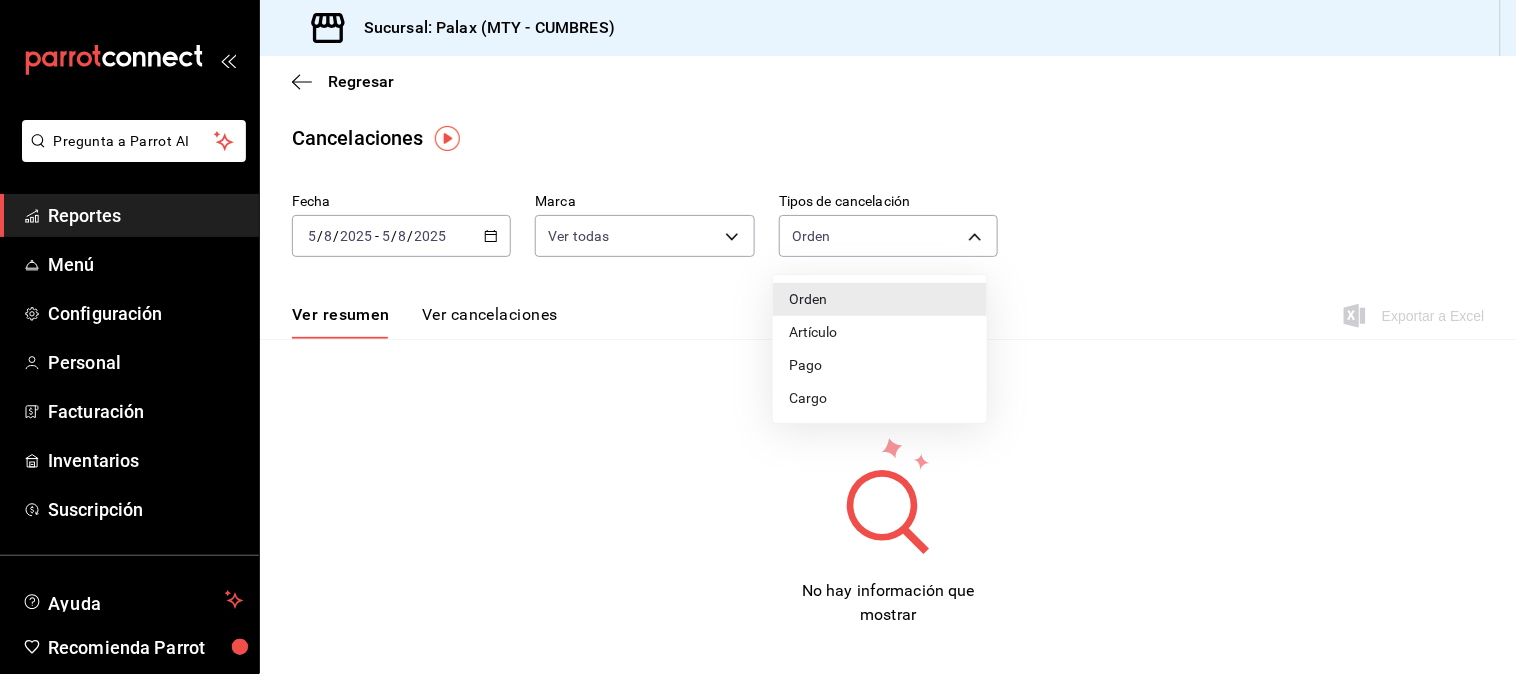 click on "Pago" at bounding box center (880, 365) 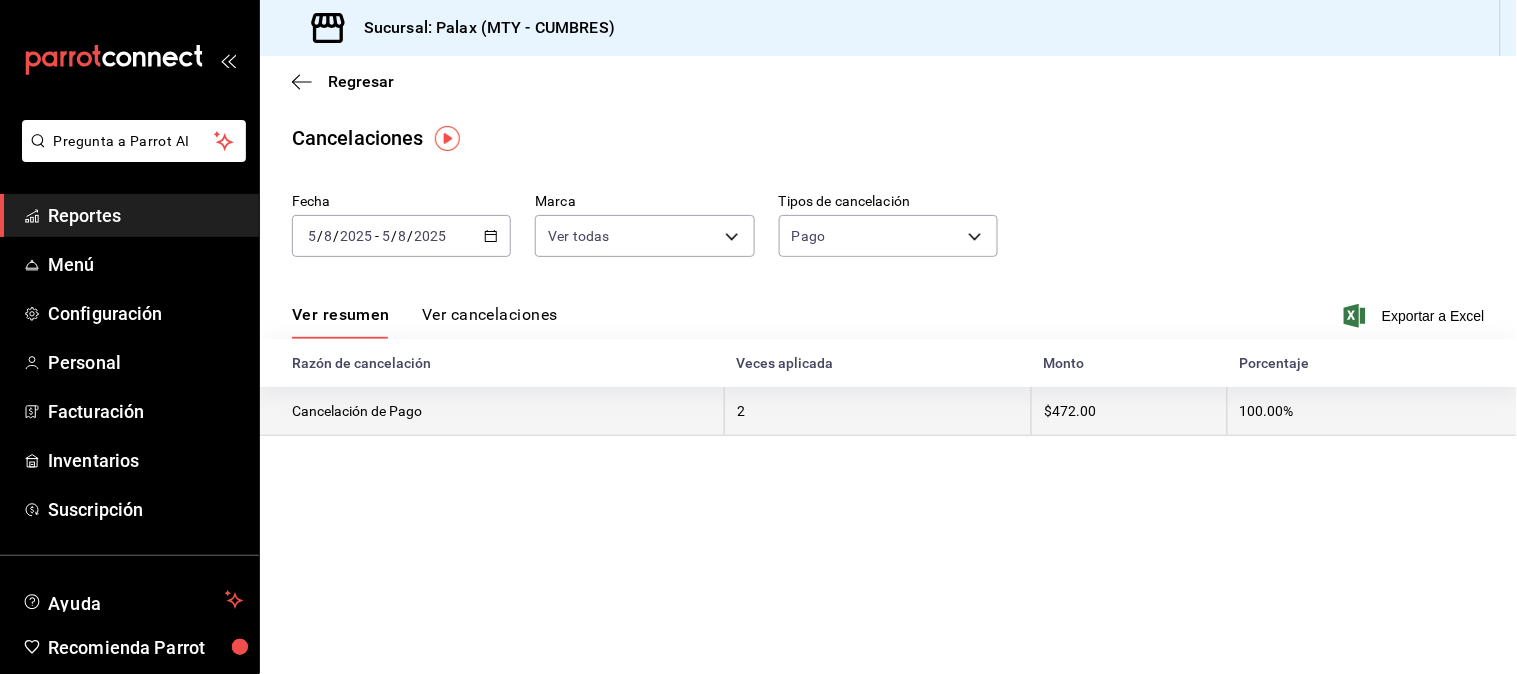 click on "2" at bounding box center [878, 411] 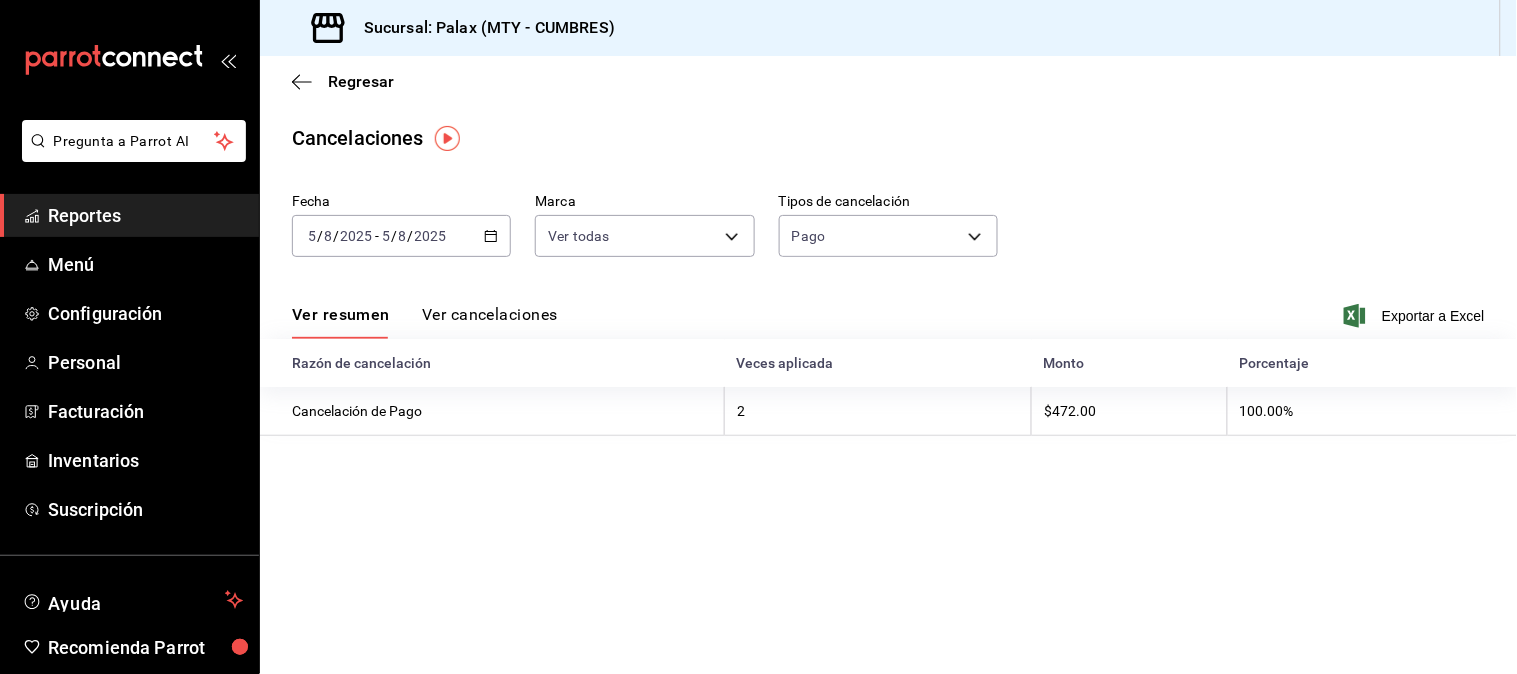 click on "Ver cancelaciones" at bounding box center (490, 322) 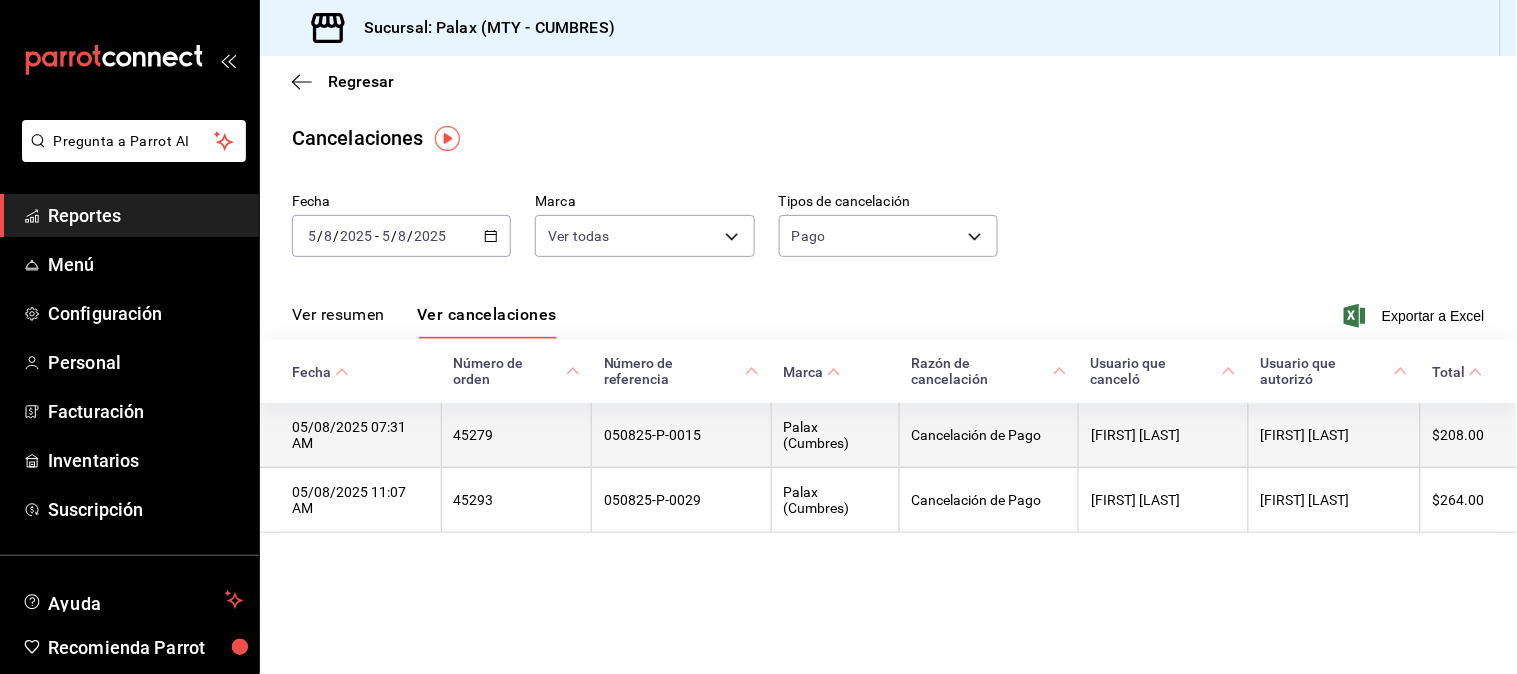 click on "050825-P-0015" at bounding box center (681, 435) 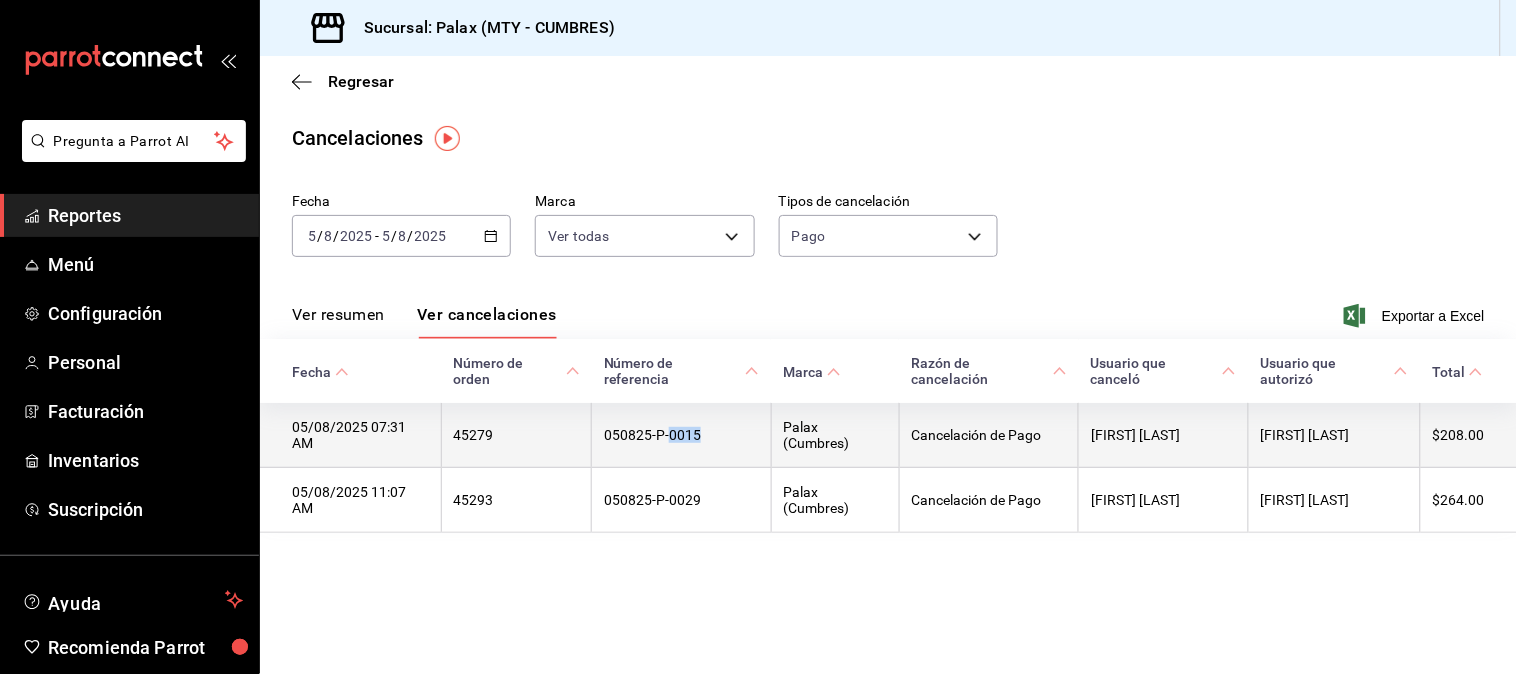 click on "050825-P-0015" at bounding box center (681, 435) 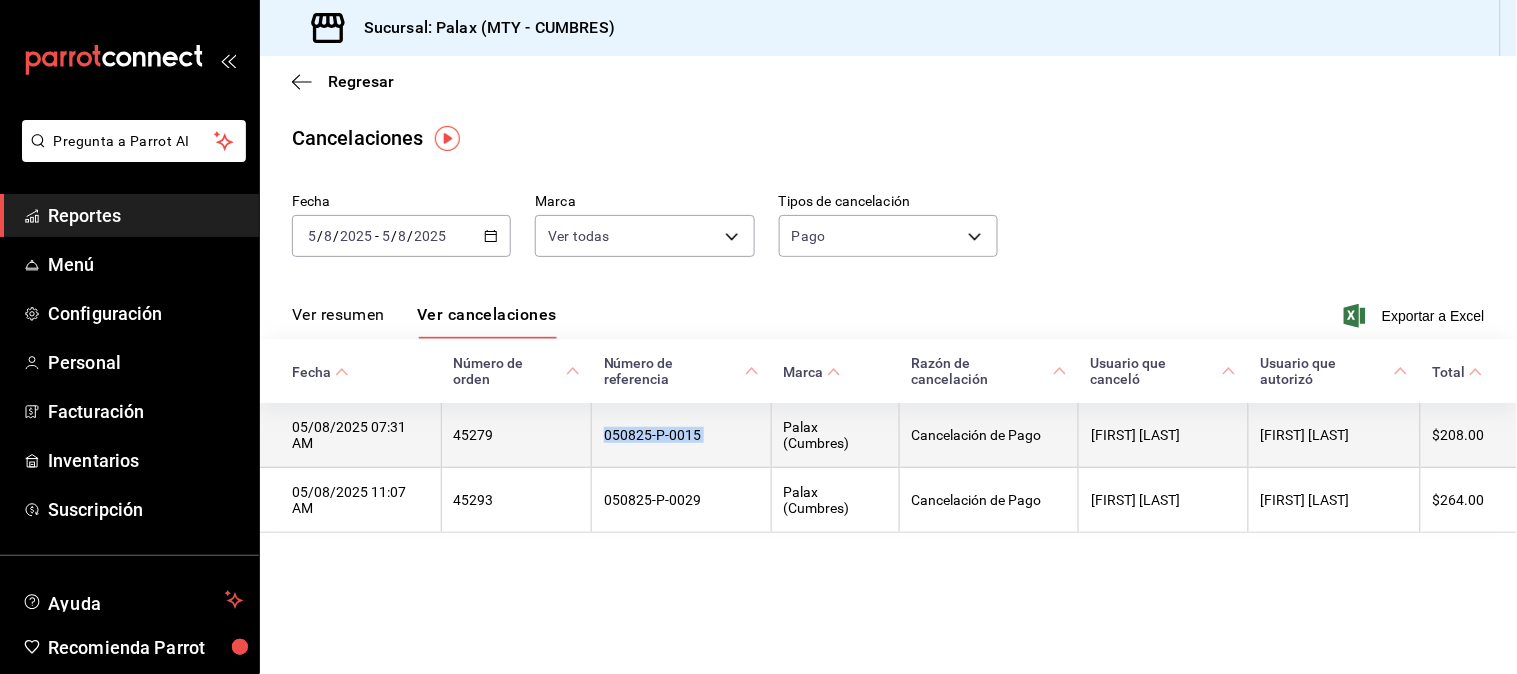 click on "050825-P-0015" at bounding box center (681, 435) 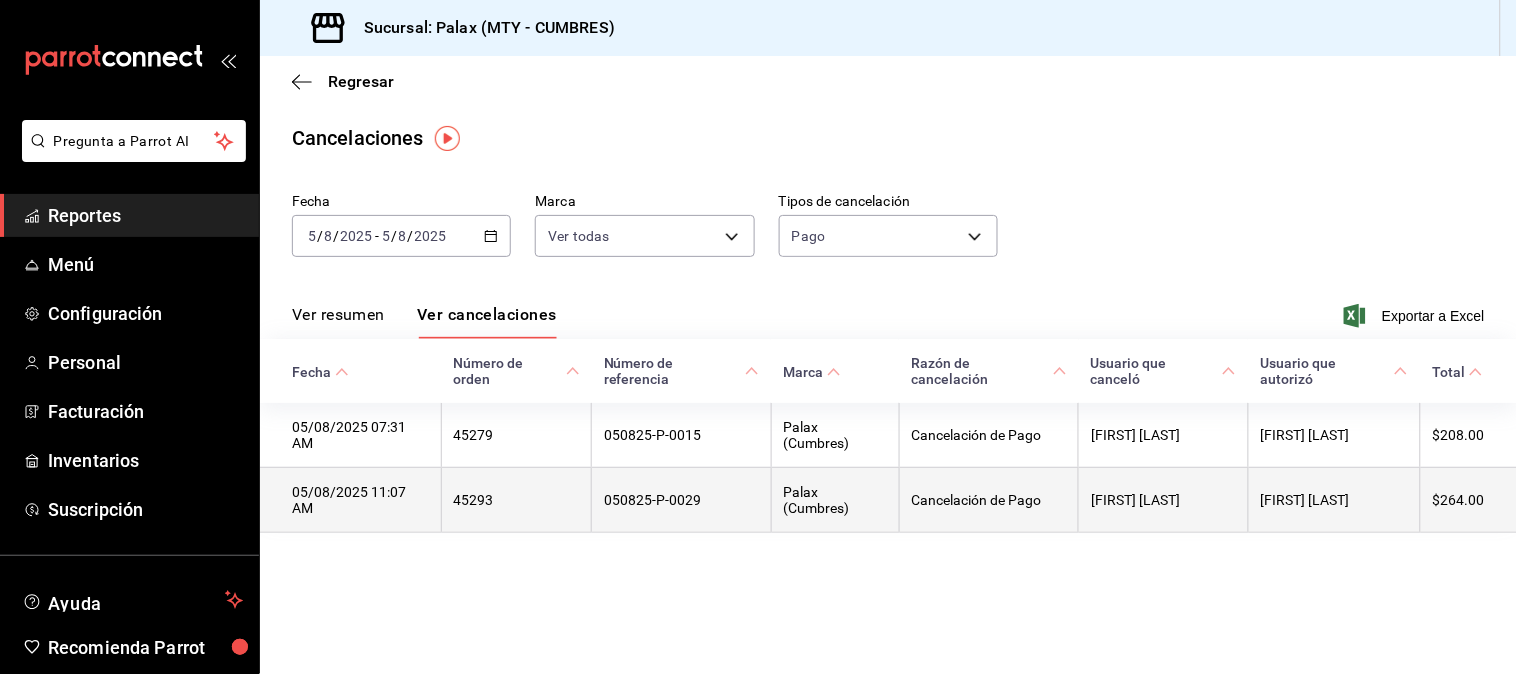 click on "050825-P-0029" at bounding box center (681, 500) 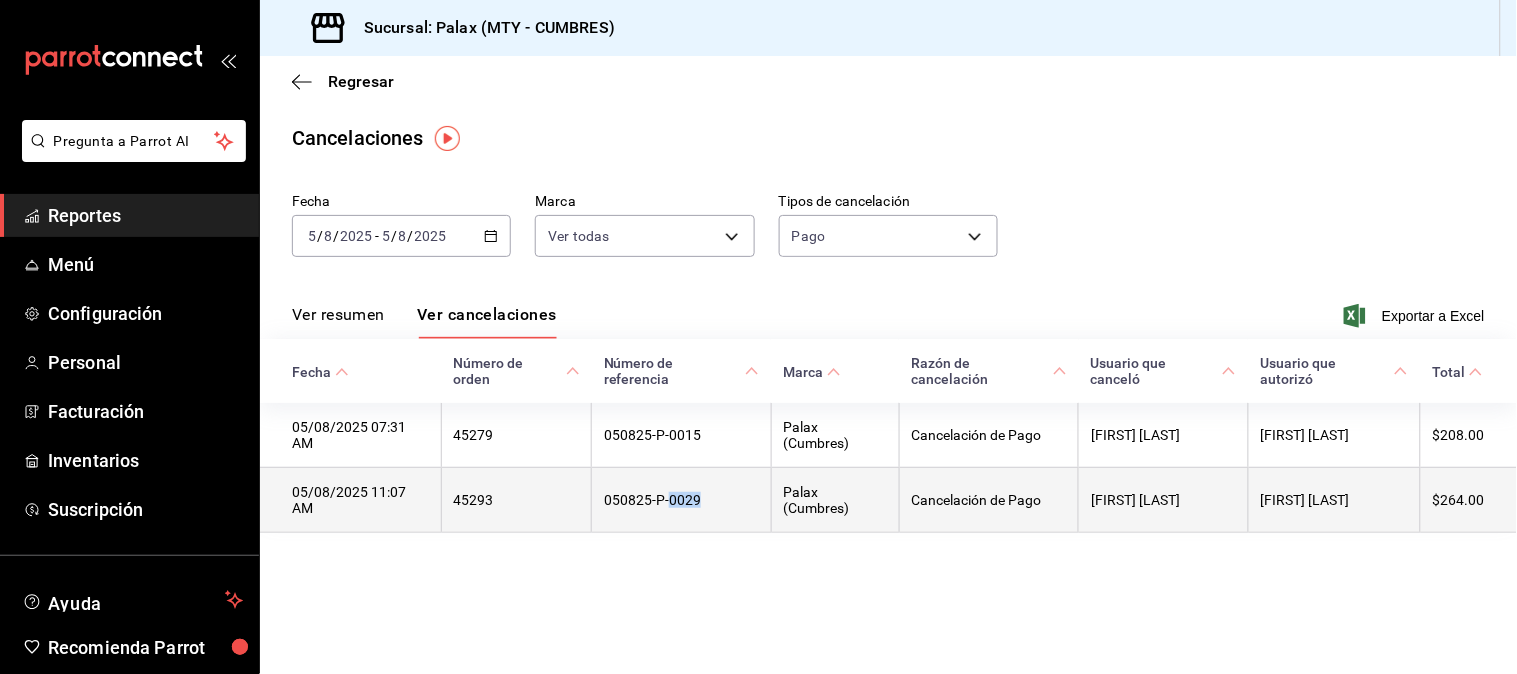 click on "050825-P-0029" at bounding box center (681, 500) 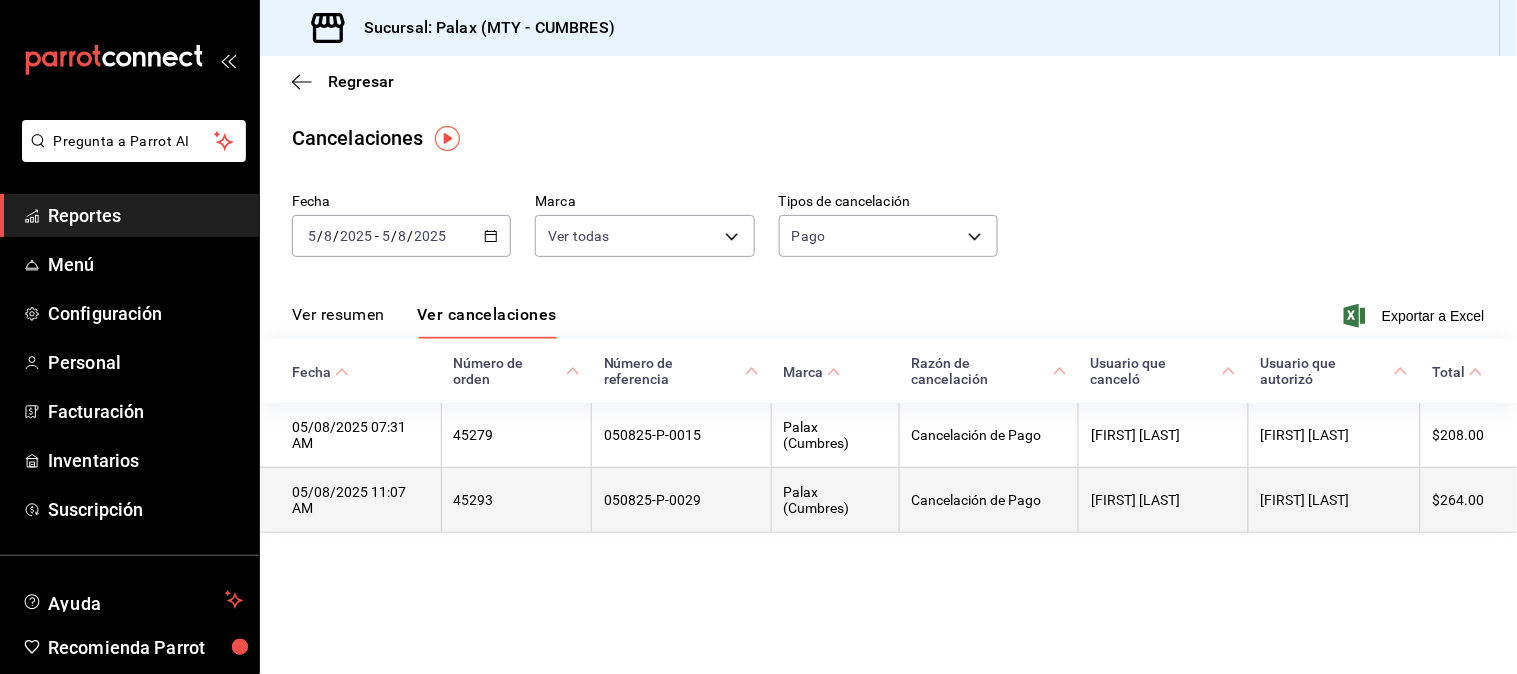 click on "050825-P-0029" at bounding box center [681, 500] 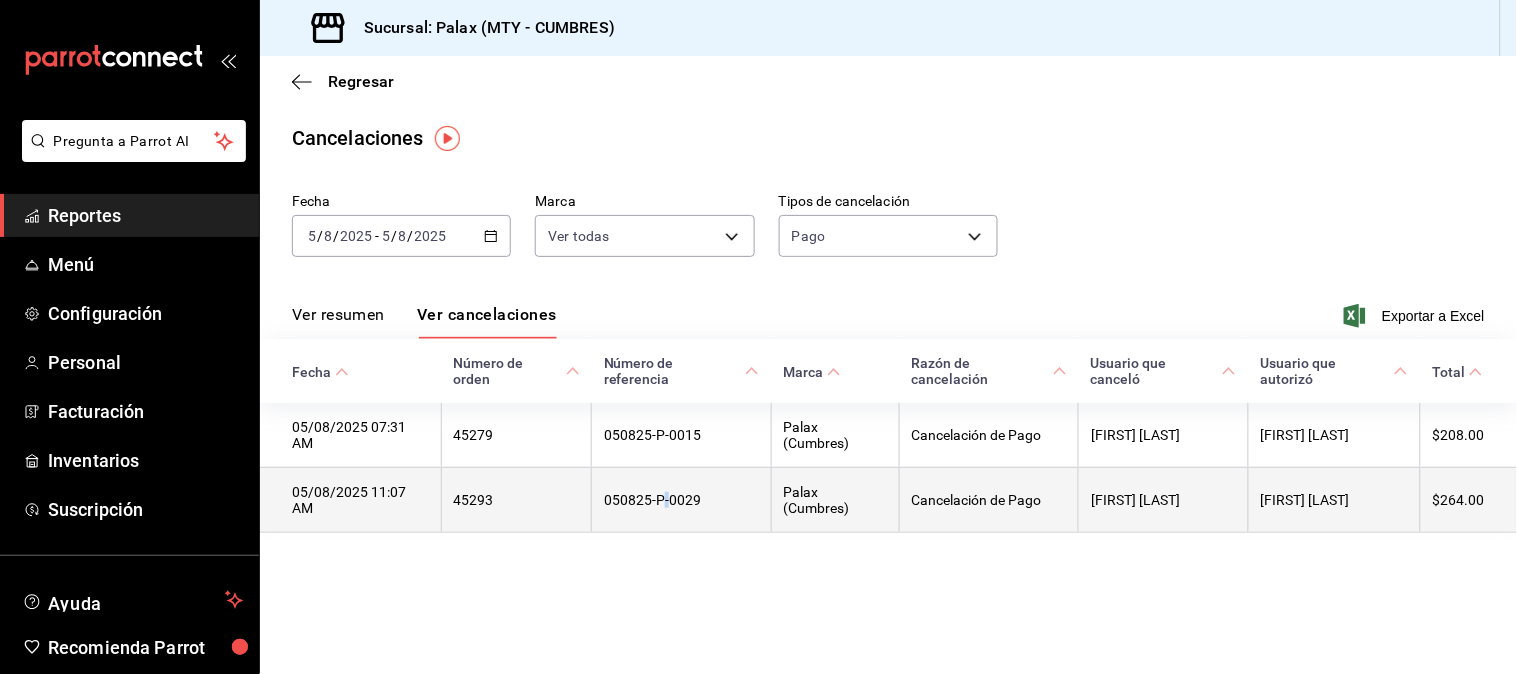 click on "050825-P-0029" at bounding box center (681, 500) 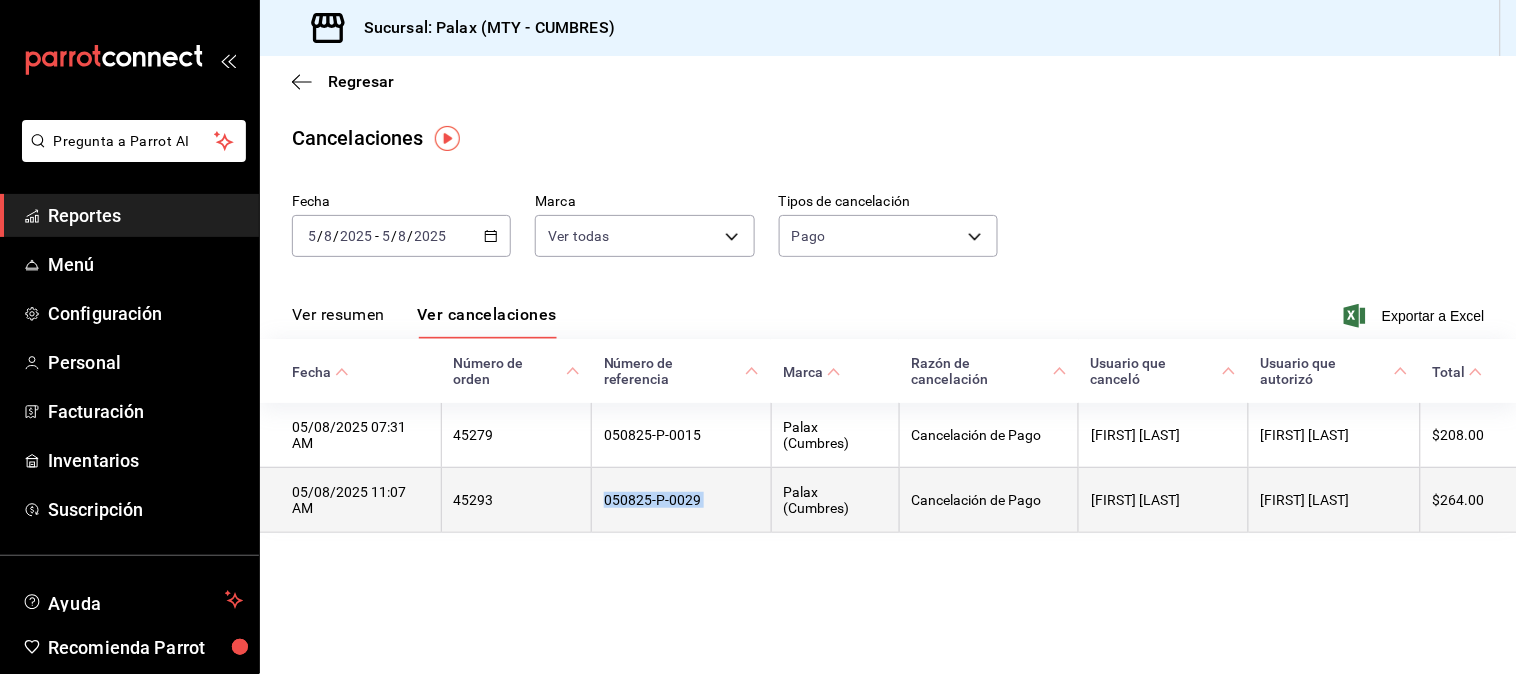 click on "050825-P-0029" at bounding box center [681, 500] 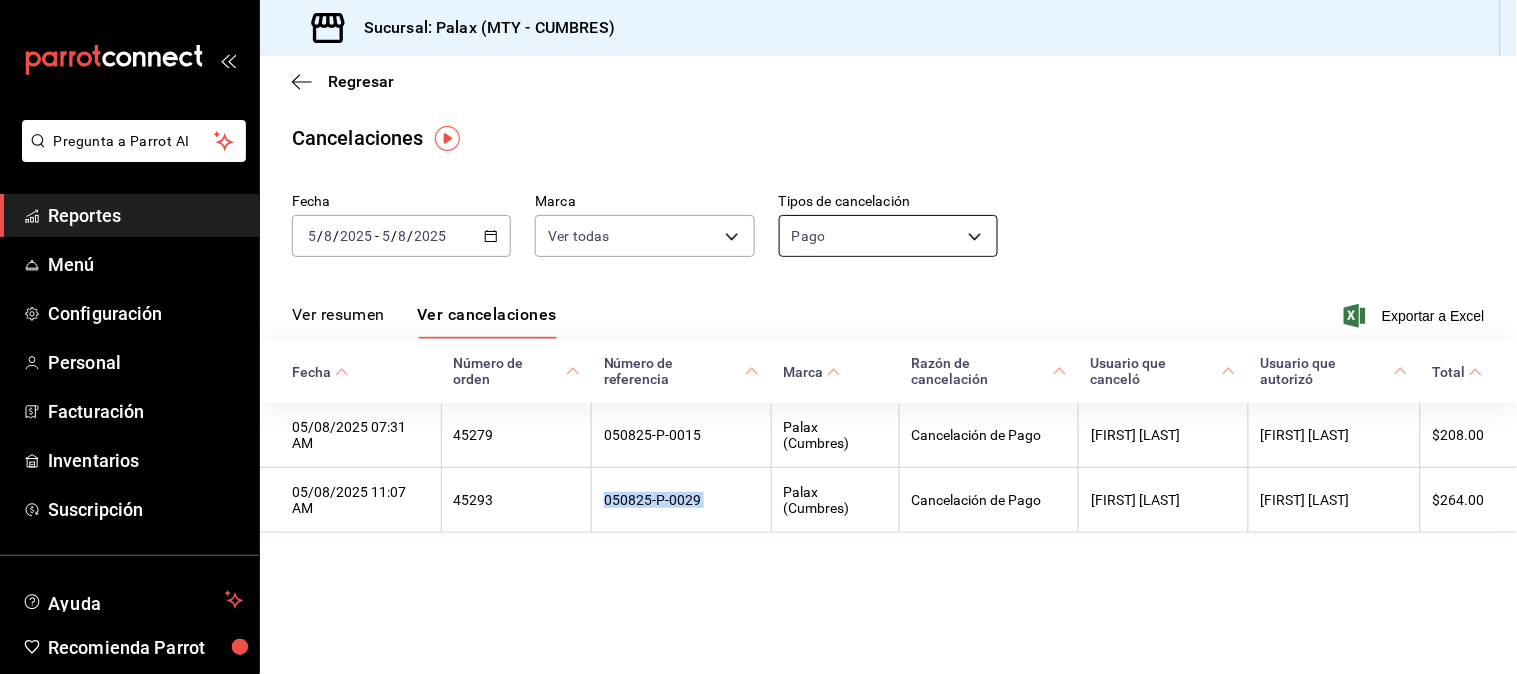 click on "Pregunta a Parrot AI Reportes   Menú   Configuración   Personal   Facturación   Inventarios   Suscripción   Ayuda Recomienda Parrot   Jaqueline N   Sugerir nueva función   Sucursal: Palax (MTY - CUMBRES) Regresar Cancelaciones Fecha 2025-08-05 5 / 8 / 2025 - 2025-08-05 5 / 8 / 2025 Marca Ver todas [object Object] Tipos de cancelación Pago ORDER_PAYMENT Ver resumen Ver cancelaciones Exportar a Excel Fecha Número de orden Número de referencia Marca Razón de cancelación Usuario que canceló Usuario que autorizó Total 05/08/2025 07:31 AM 45279 050825-P-0015 Palax (Cumbres) Cancelación de Pago VERONICA CORONADO NAVA HECTOR RODRIGUEZ $208.00 05/08/2025 11:07 AM 45293 050825-P-0029 Palax (Cumbres) Cancelación de Pago VERONICA CORONADO NAVA Arturo Garcia $264.00 Pregunta a Parrot AI Reportes   Menú   Configuración   Personal   Facturación   Inventarios   Suscripción   Ayuda Recomienda Parrot   Jaqueline N   Sugerir nueva función   GANA 1 MES GRATIS EN TU SUSCRIPCIÓN AQUÍ Ver video tutorial" at bounding box center [758, 337] 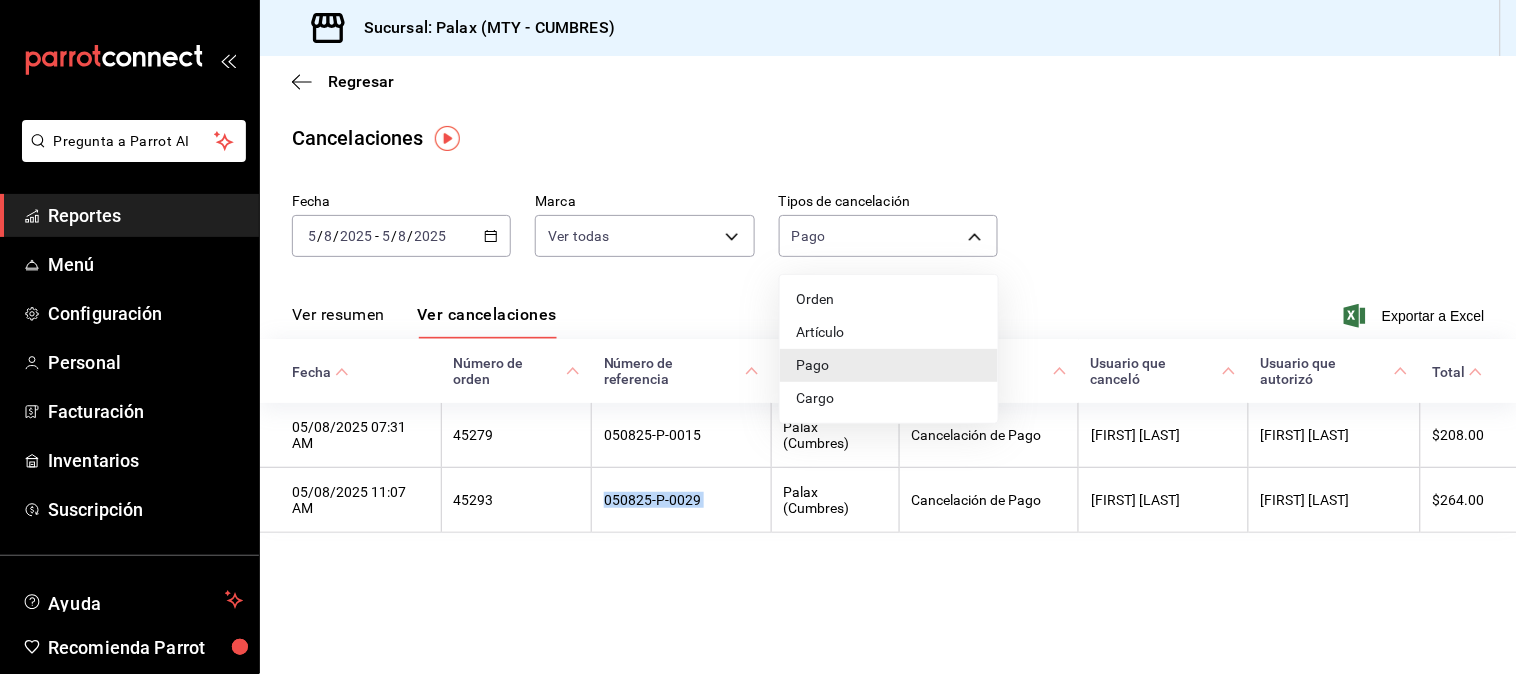 click on "Artículo" at bounding box center (889, 332) 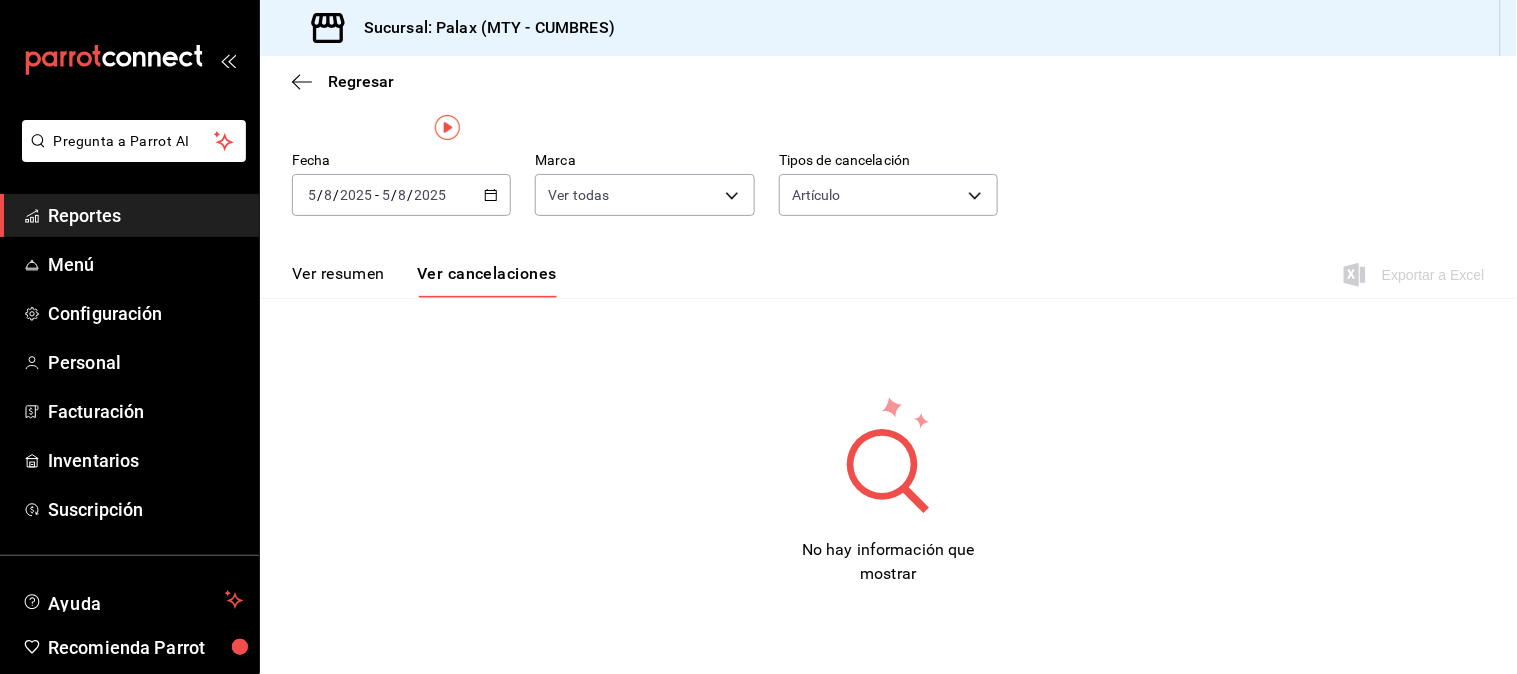 scroll, scrollTop: 81, scrollLeft: 0, axis: vertical 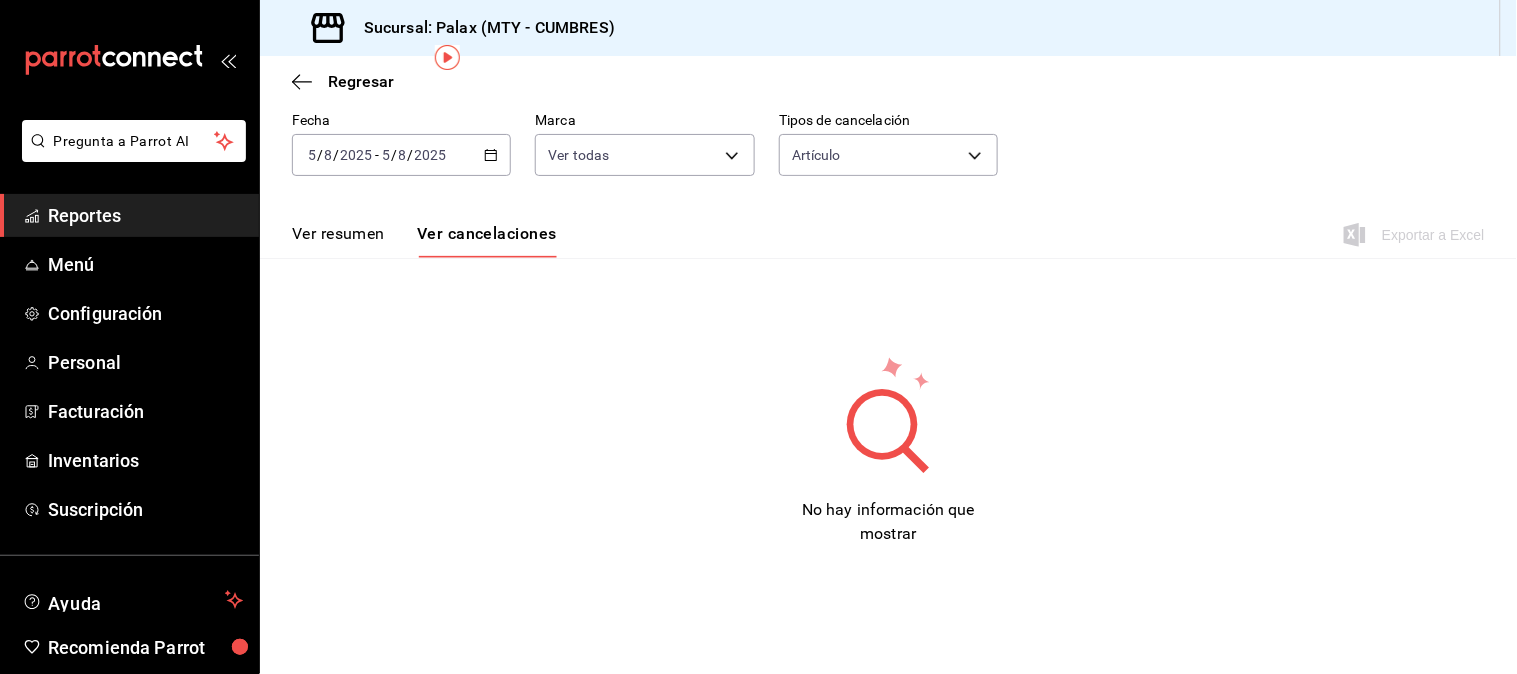 click on "No hay información que mostrar" at bounding box center (888, 450) 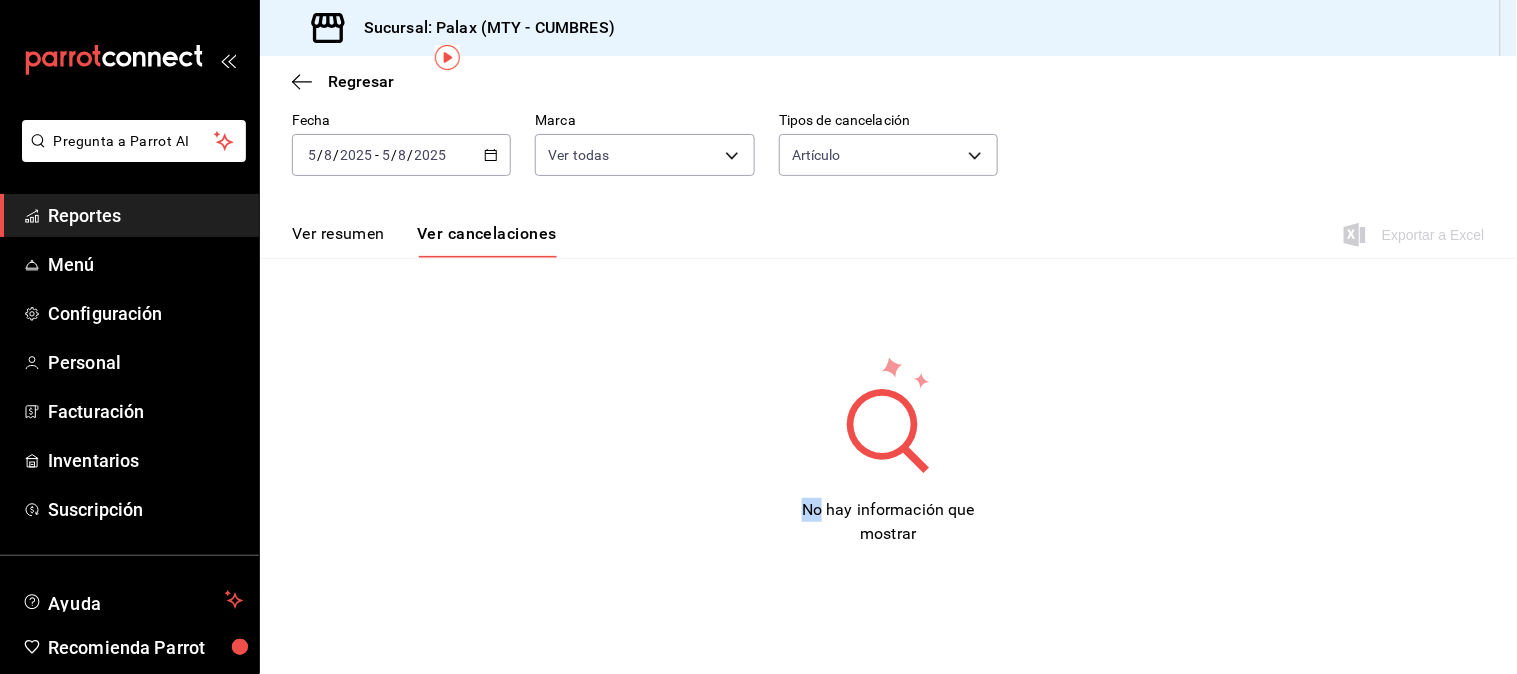 click on "No hay información que mostrar" at bounding box center [888, 450] 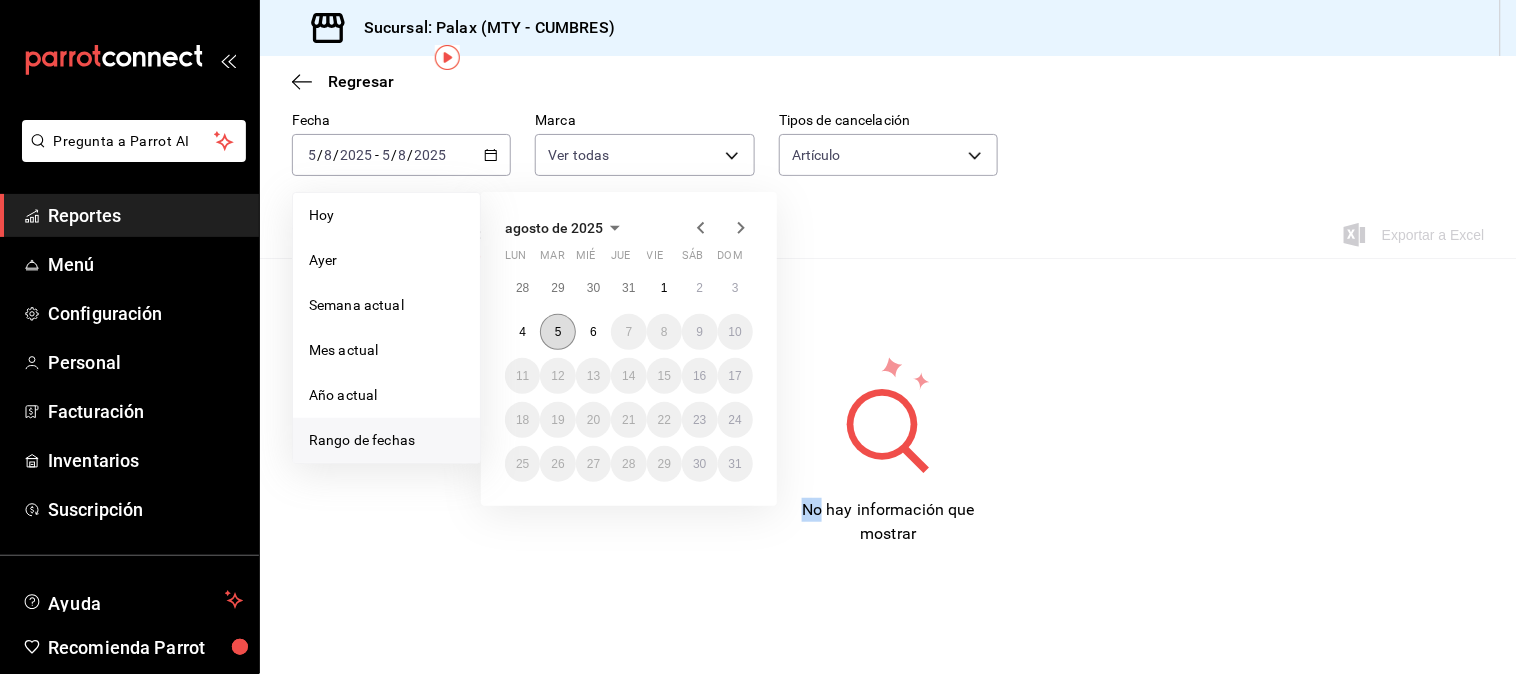 click on "5" at bounding box center [558, 332] 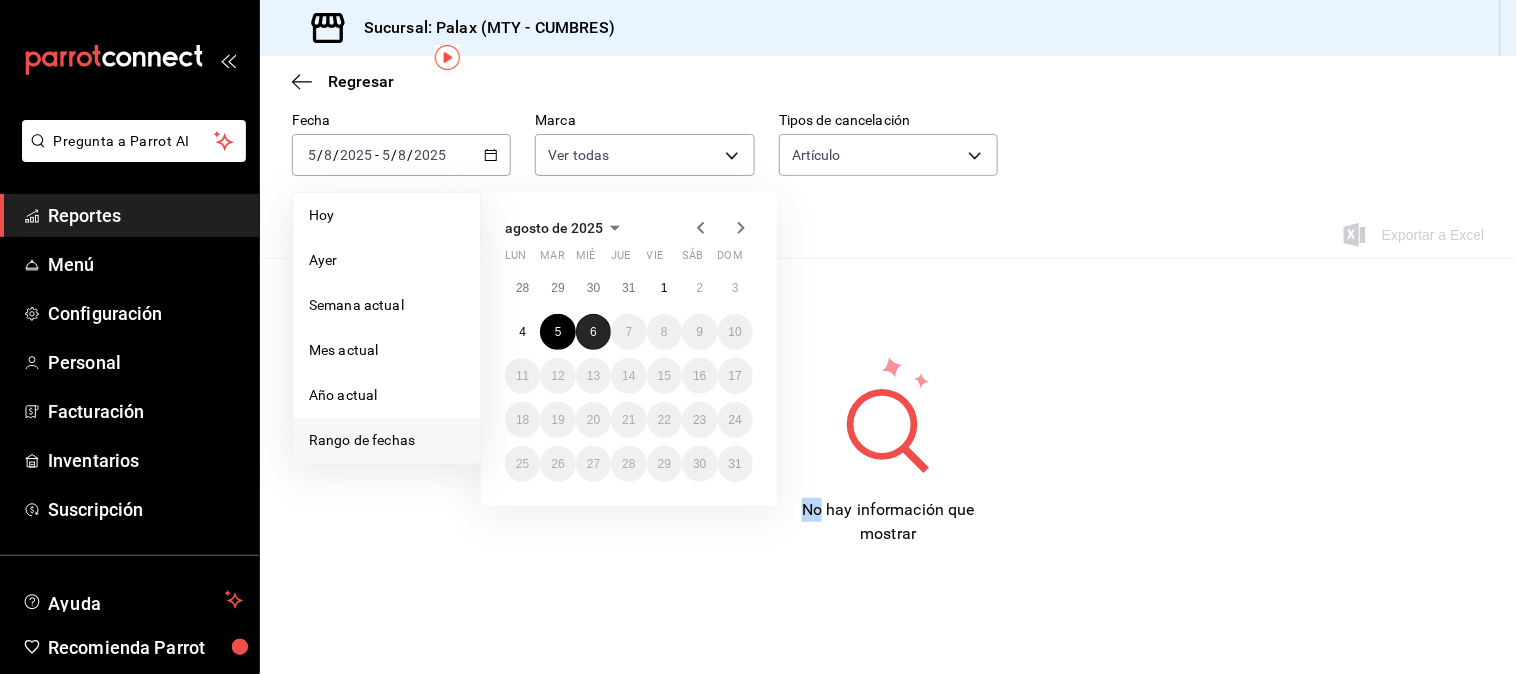 click on "6" at bounding box center [593, 332] 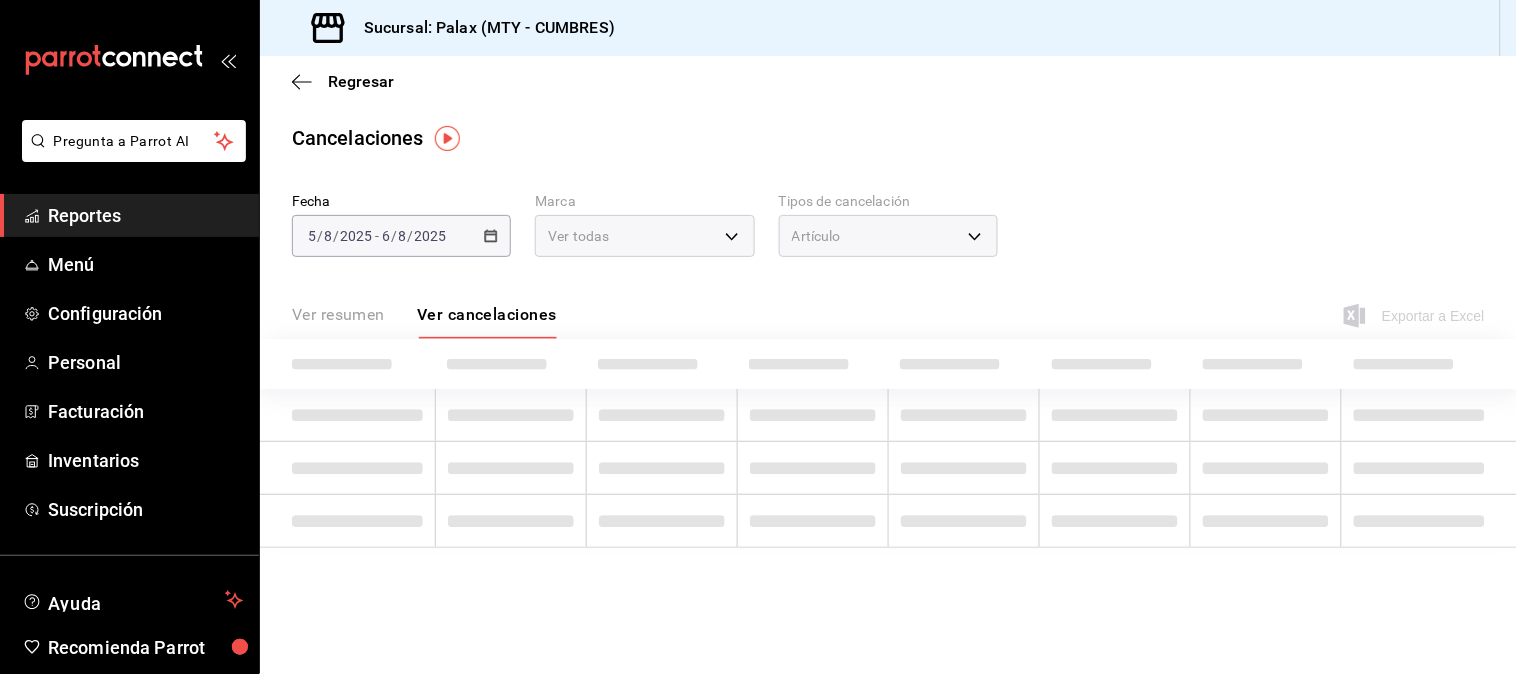 scroll, scrollTop: 0, scrollLeft: 0, axis: both 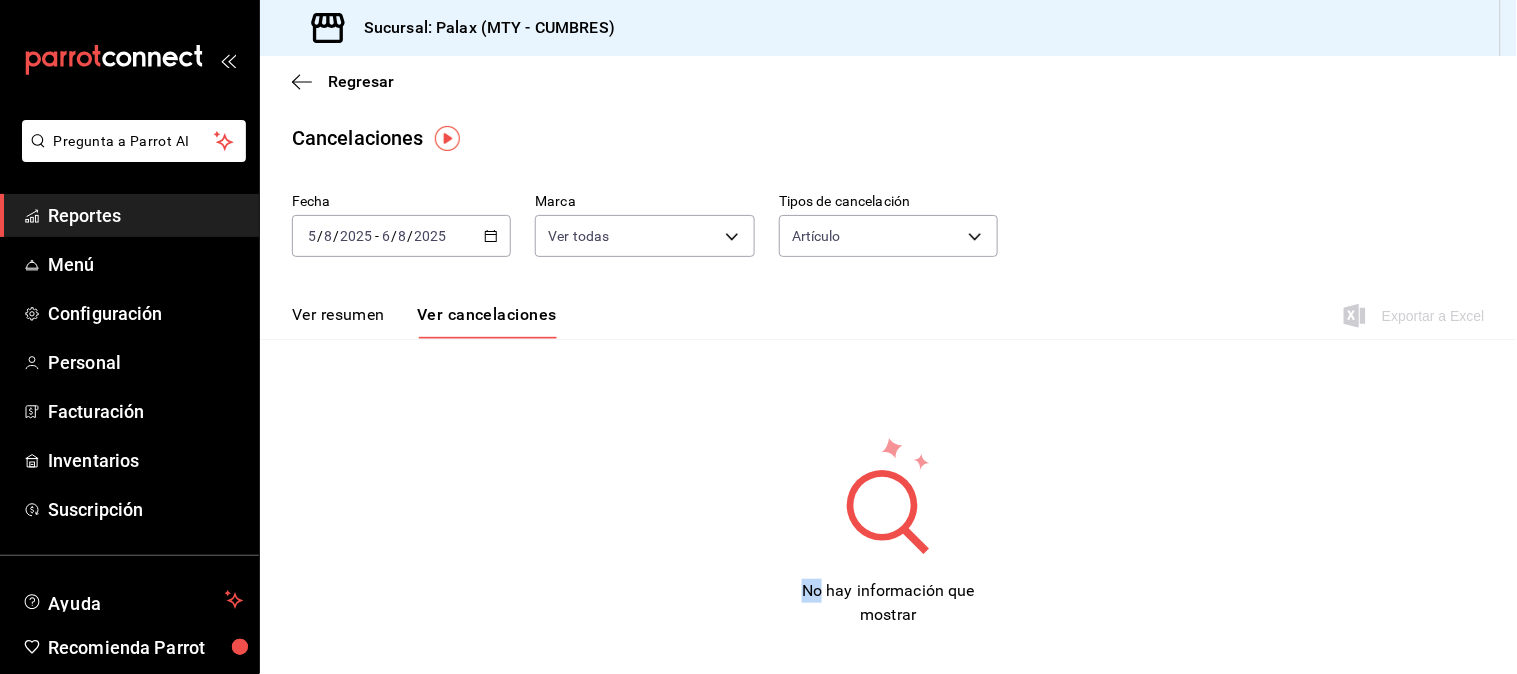 click on "No hay información que mostrar" at bounding box center [888, 531] 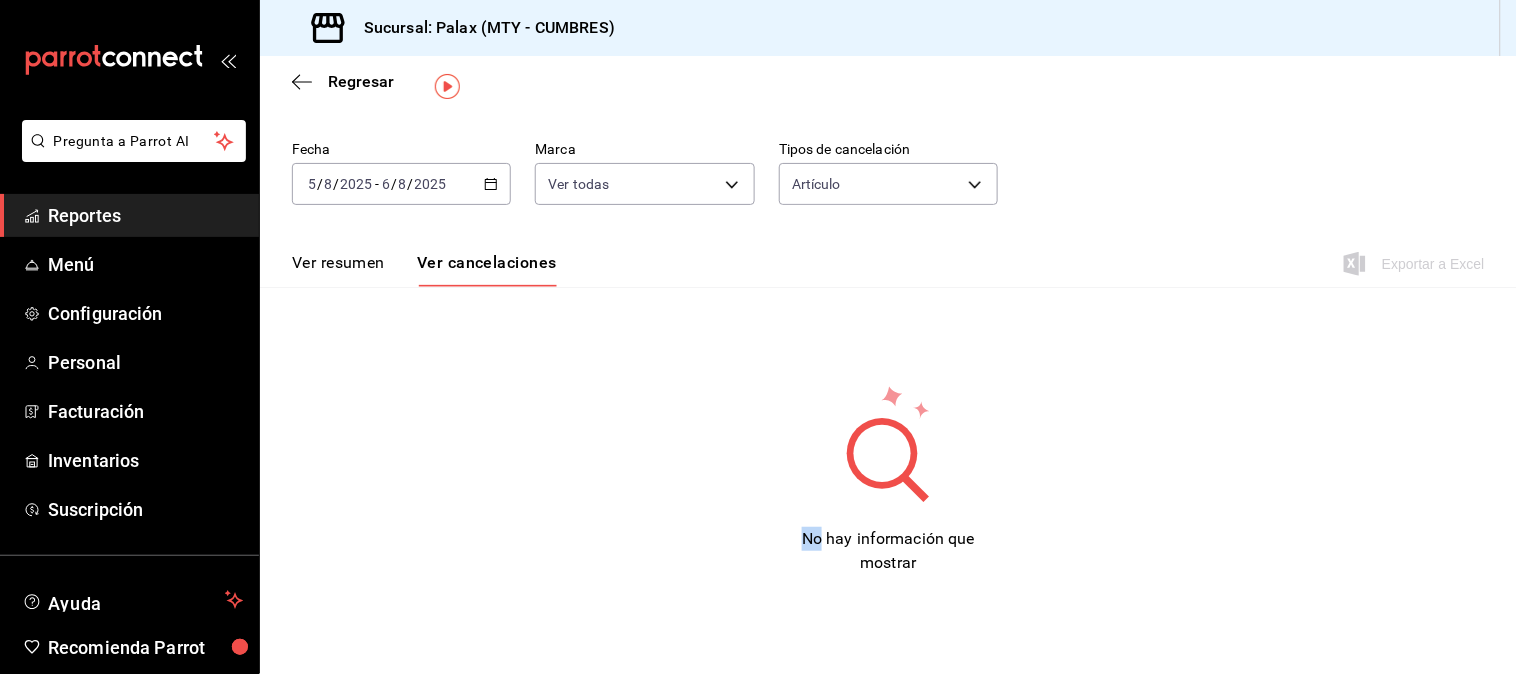 scroll, scrollTop: 81, scrollLeft: 0, axis: vertical 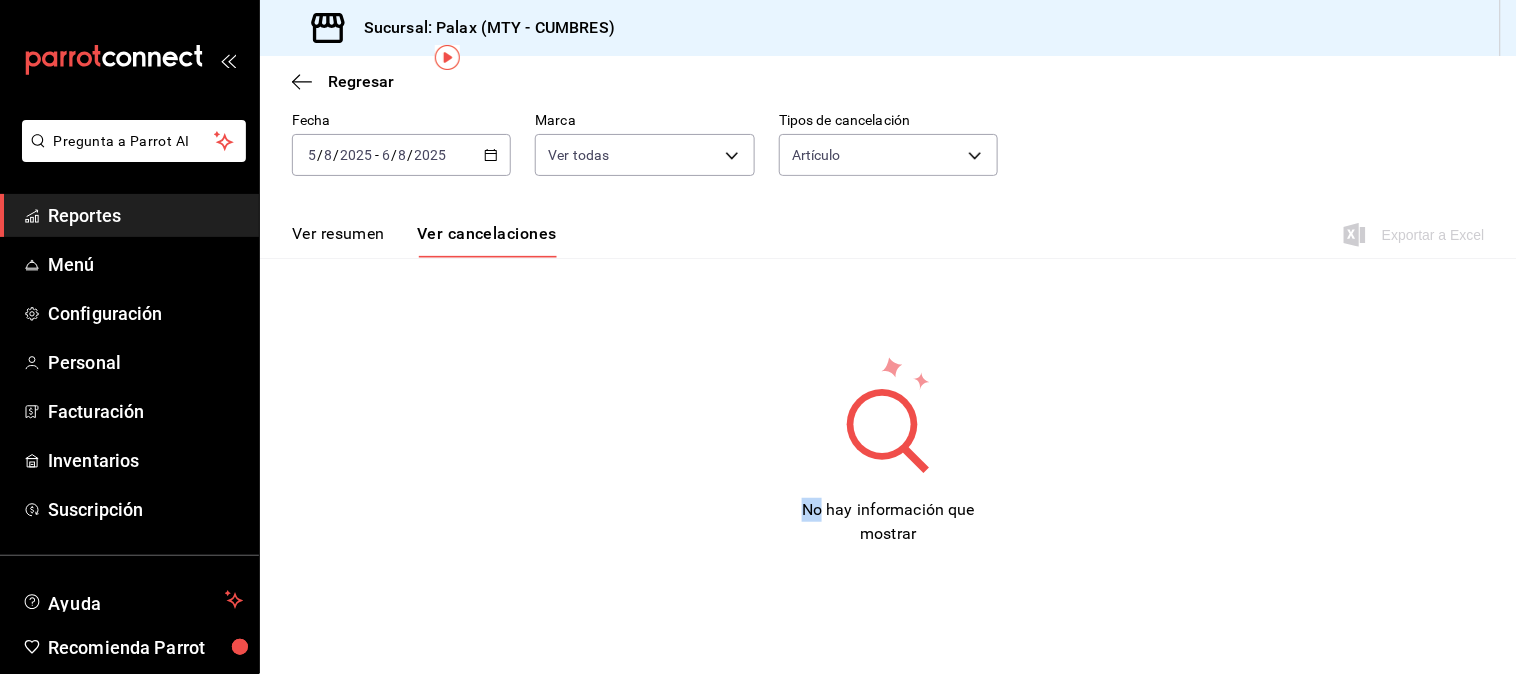 click on "No hay información que mostrar" at bounding box center [888, 450] 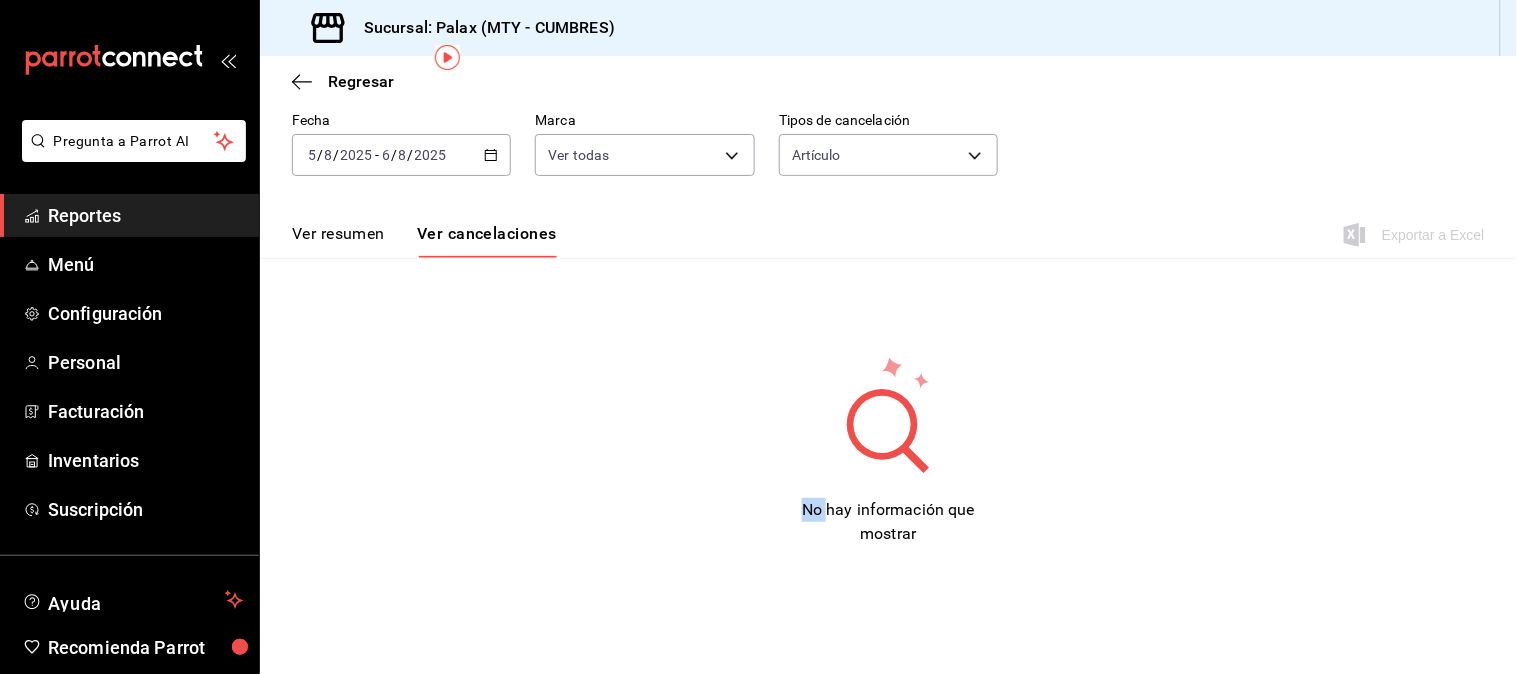 click on "No hay información que mostrar" at bounding box center [888, 450] 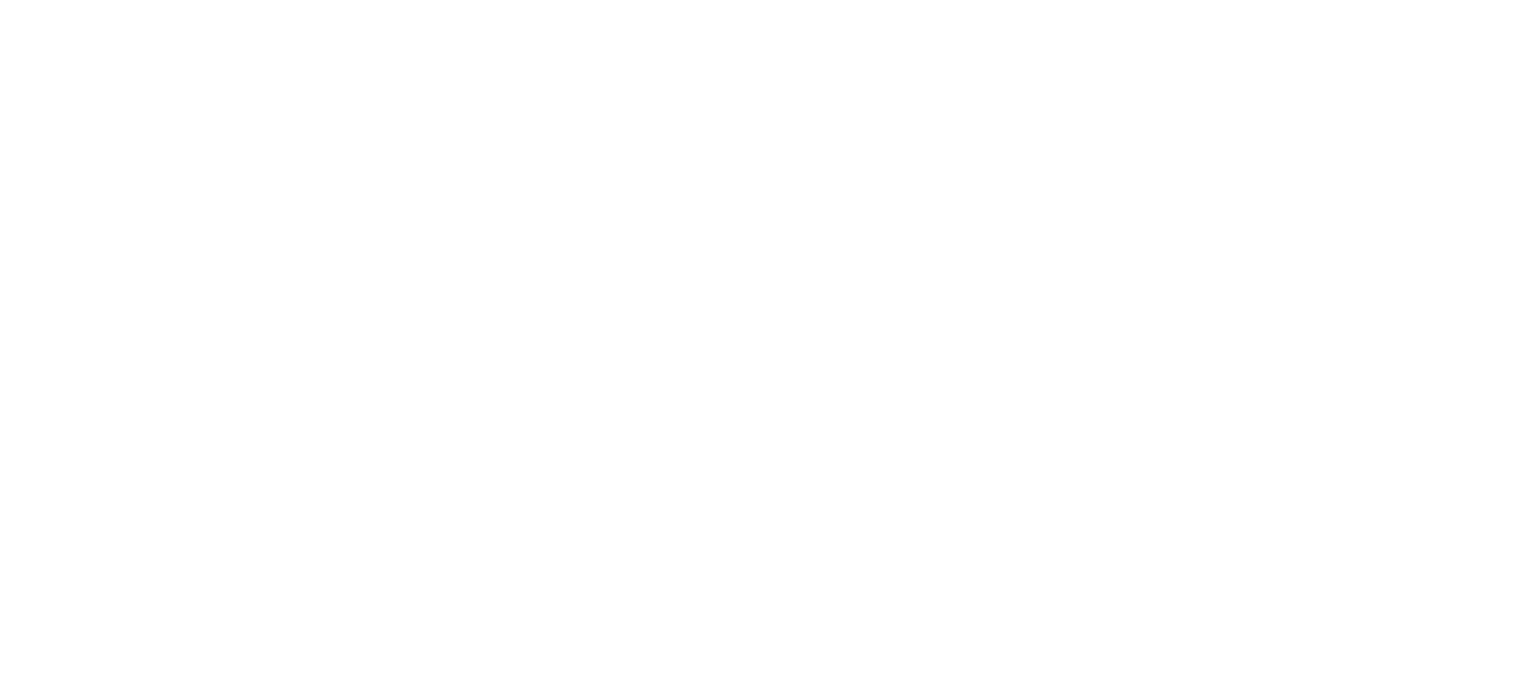 scroll, scrollTop: 0, scrollLeft: 0, axis: both 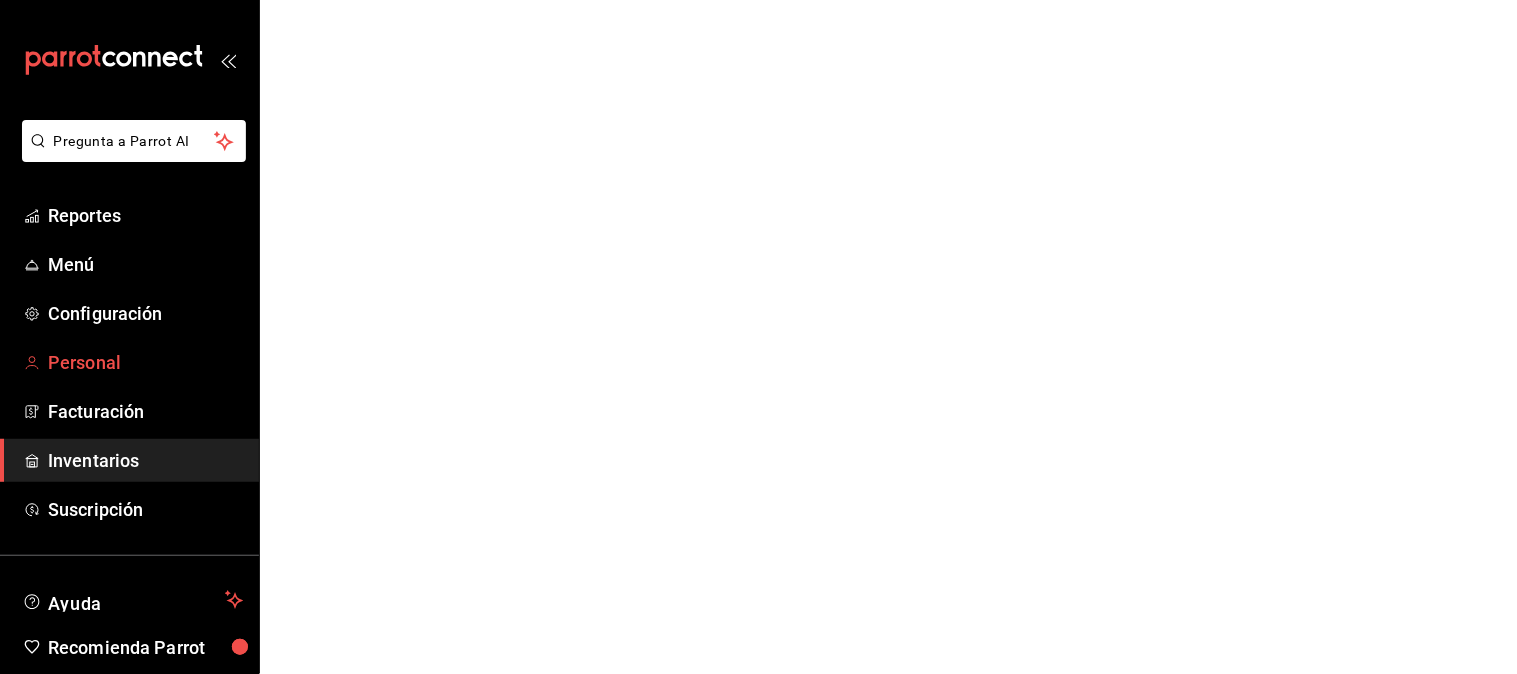click on "Personal" at bounding box center (145, 362) 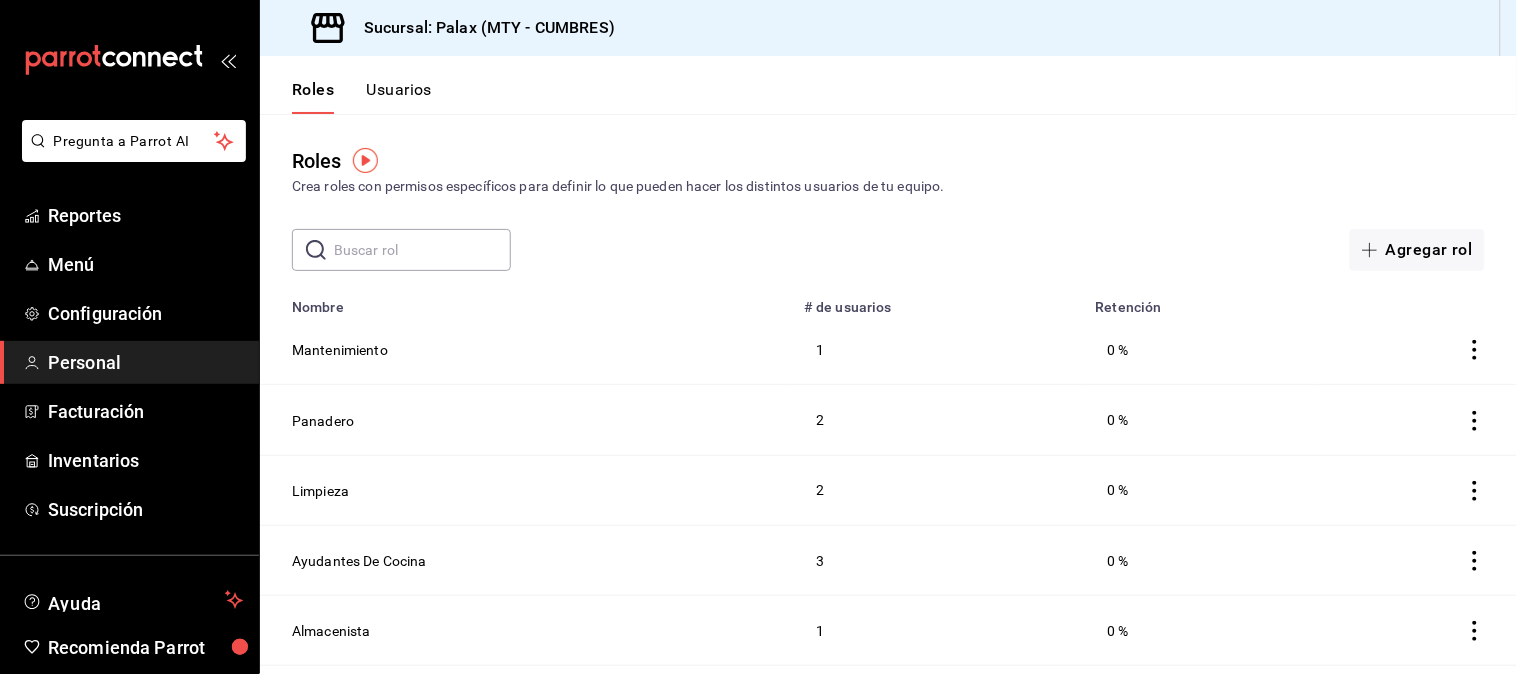 click on "Reportes   Menú   Configuración   Personal   Facturación   Inventarios   Suscripción" at bounding box center (129, 362) 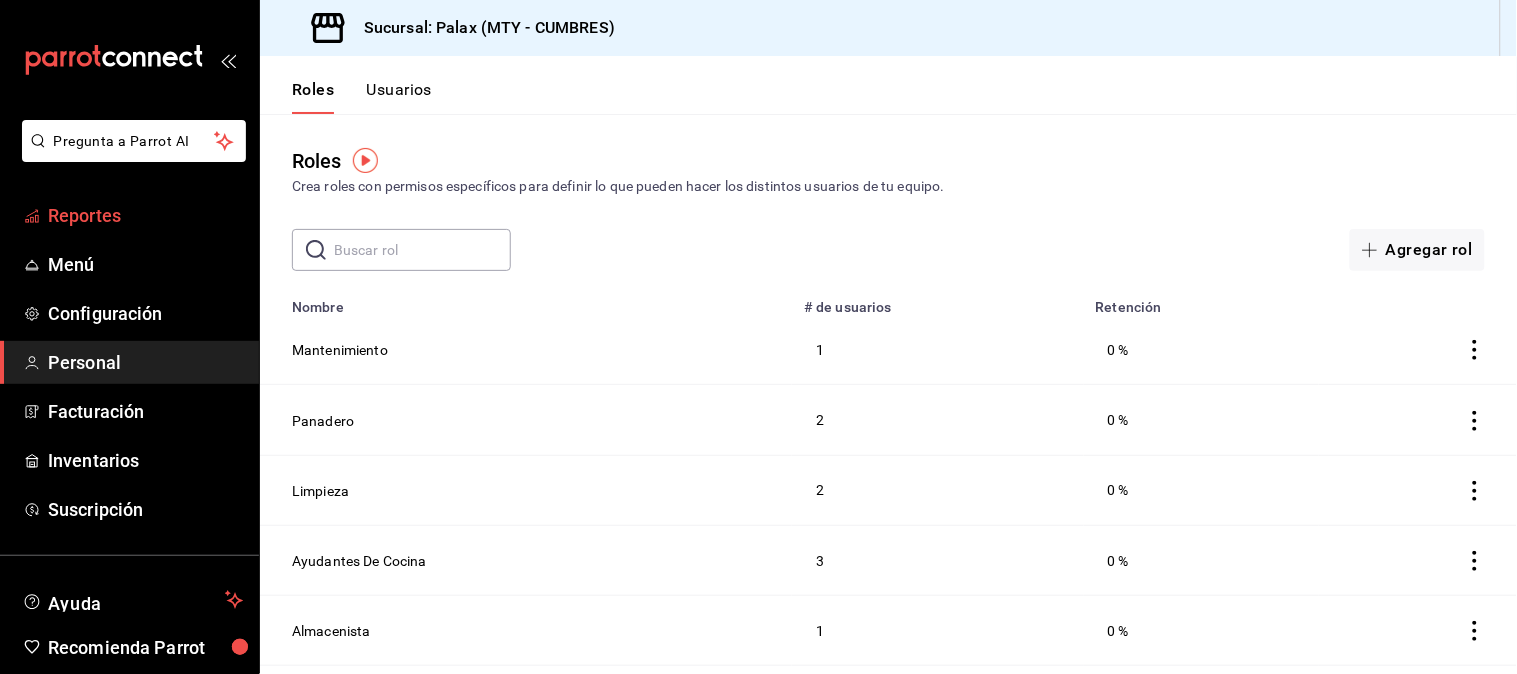 click on "Reportes" at bounding box center [145, 215] 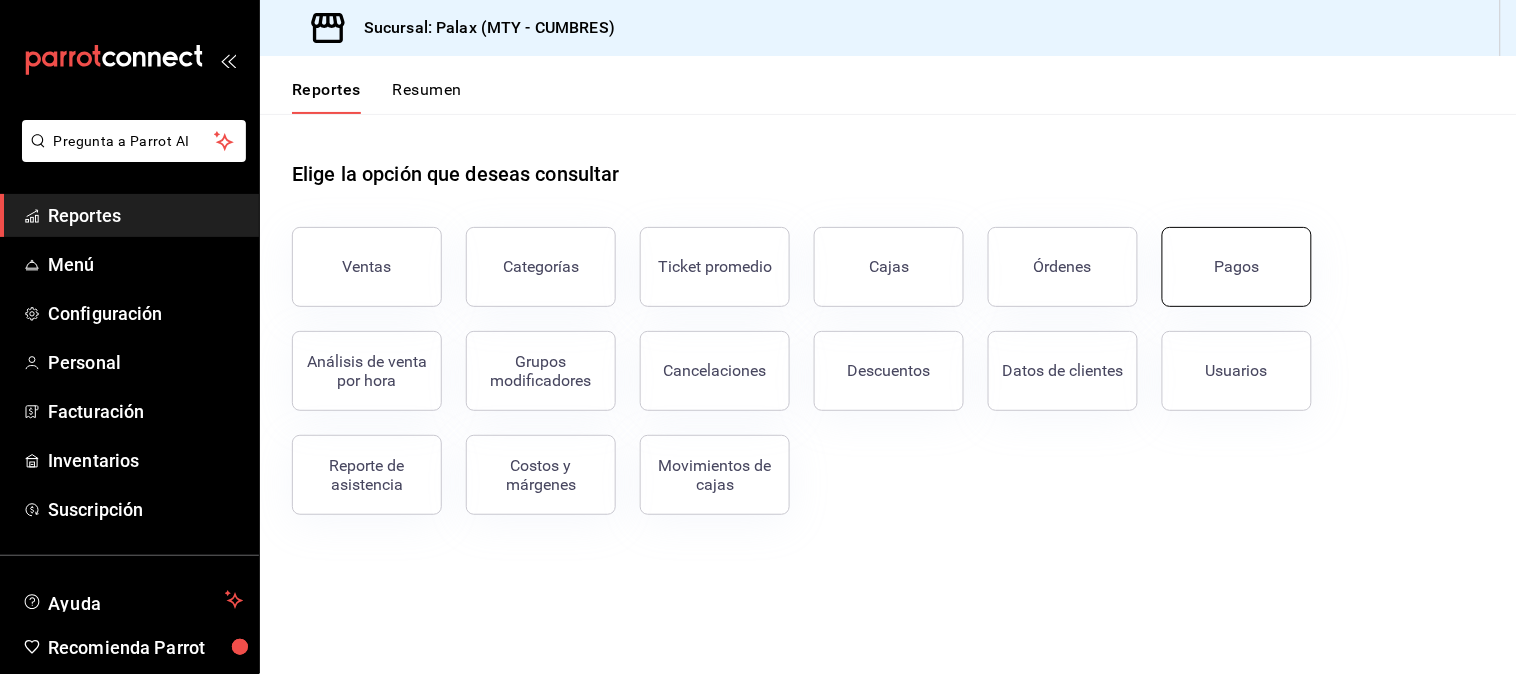 click on "Pagos" at bounding box center (1237, 267) 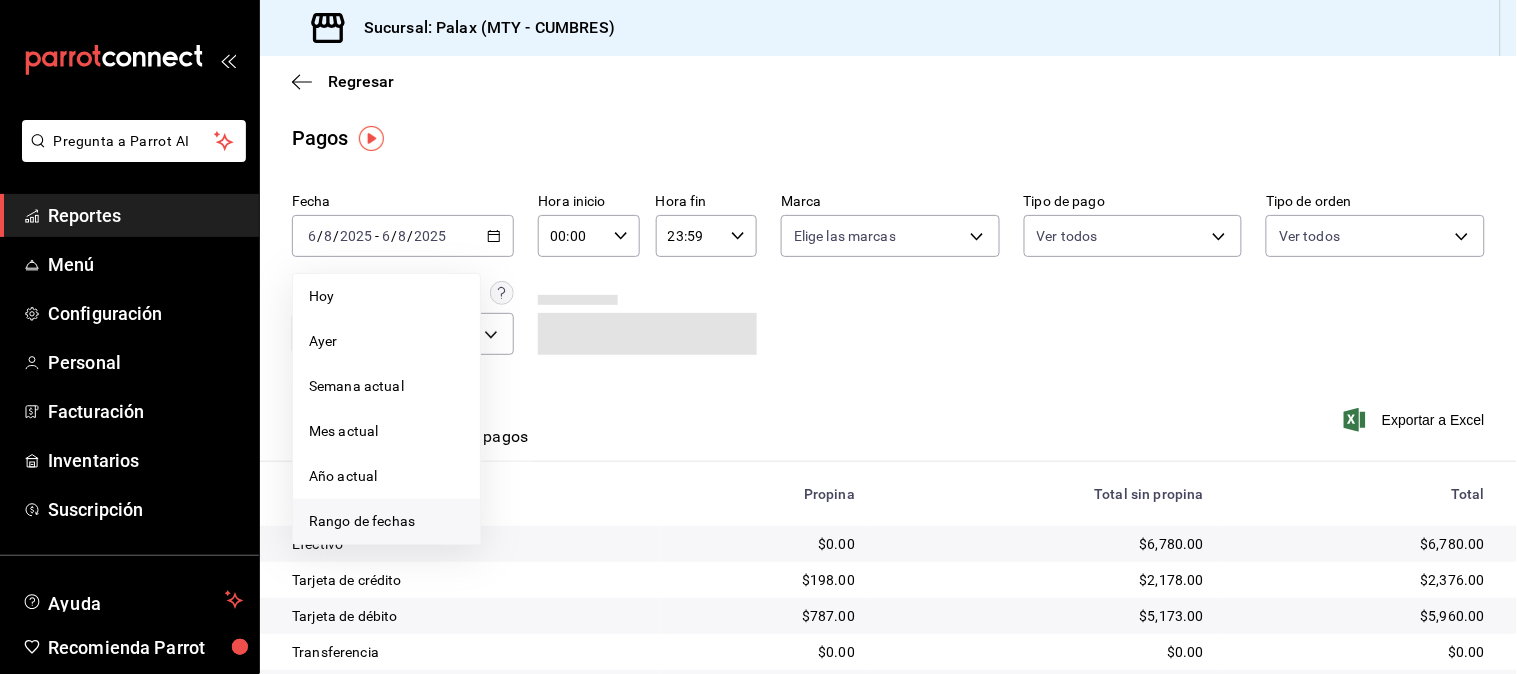 click on "Rango de fechas" at bounding box center (386, 521) 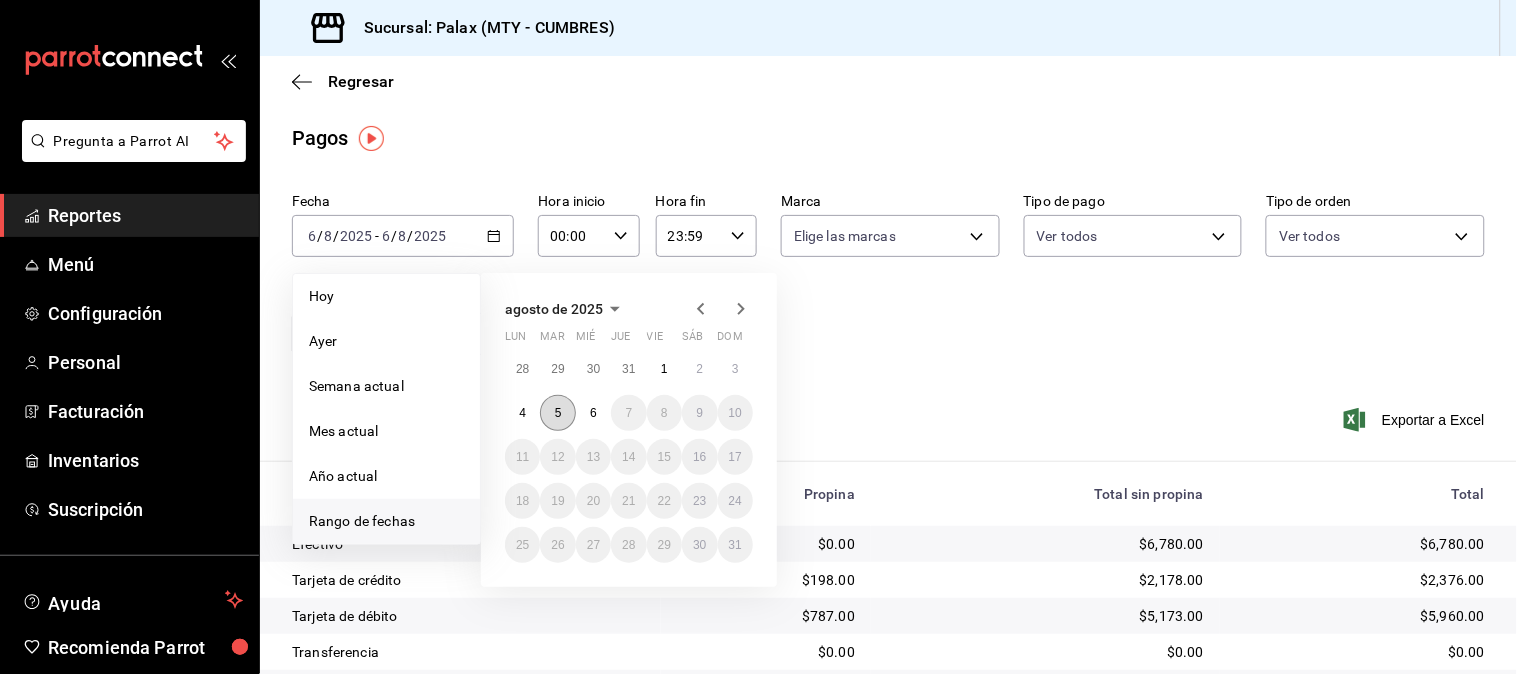 click on "5" at bounding box center (557, 413) 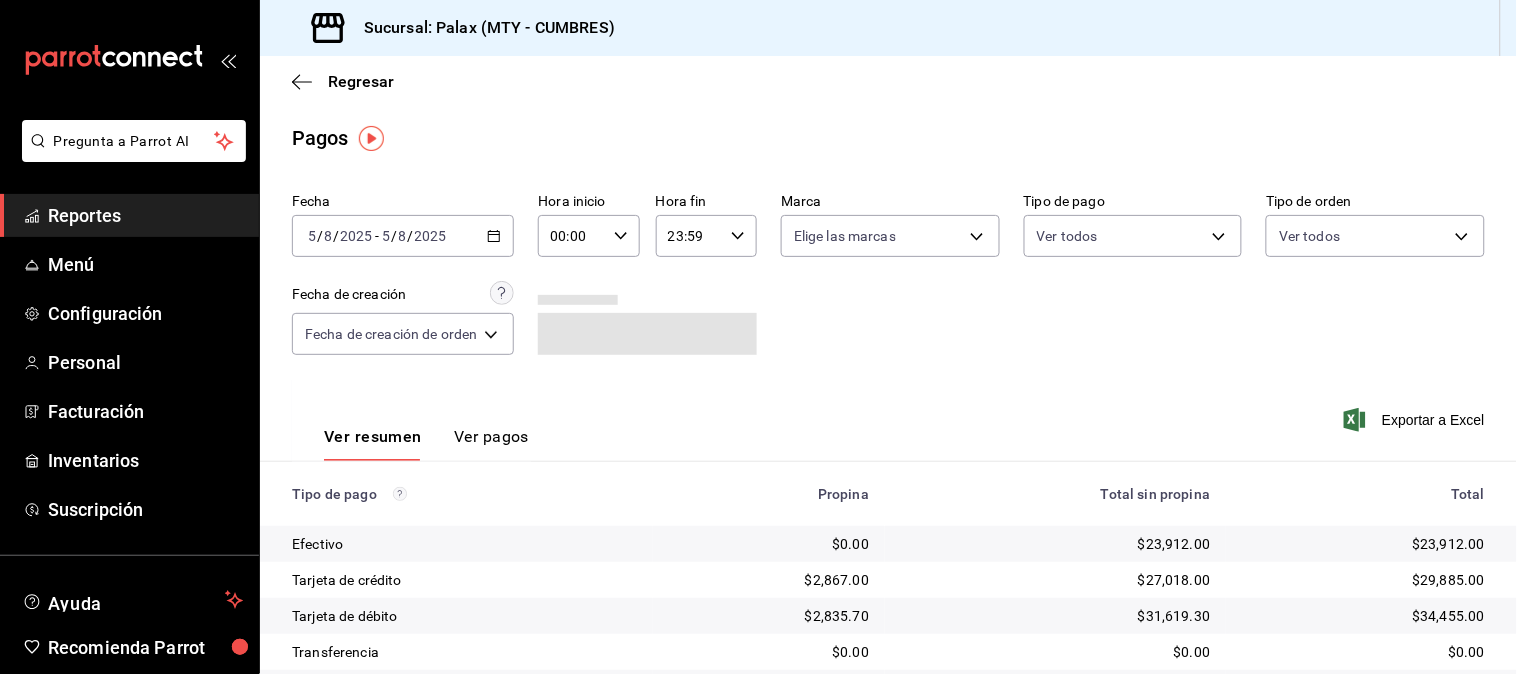 click 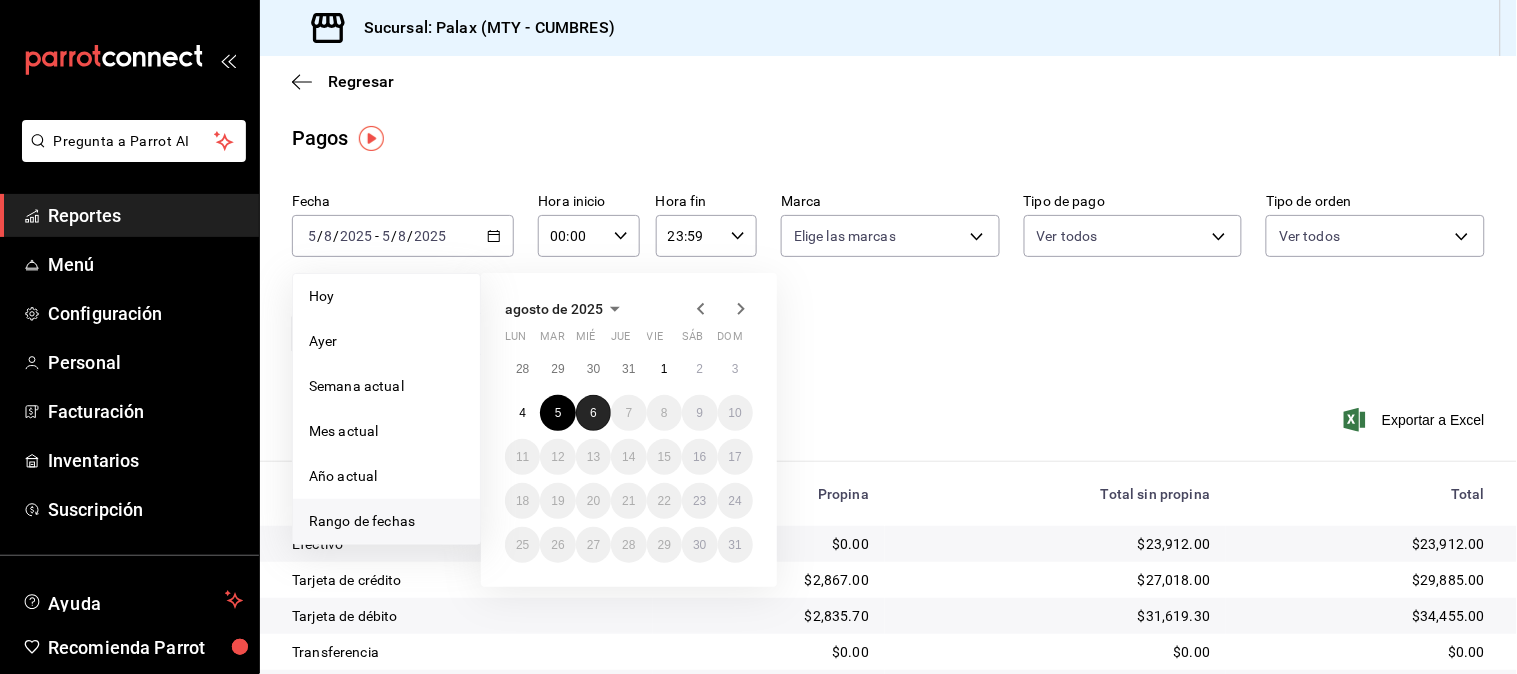 click on "6" at bounding box center (593, 413) 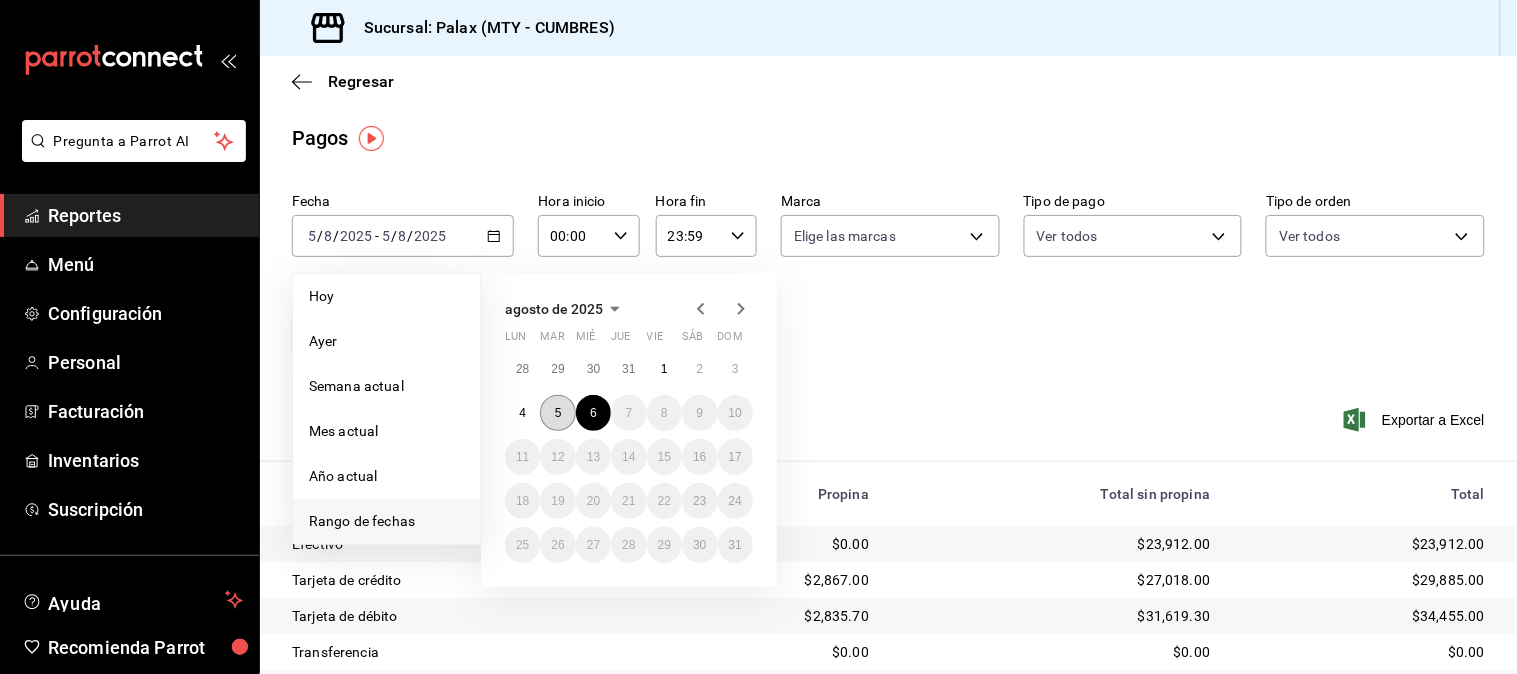 click on "5" at bounding box center (557, 413) 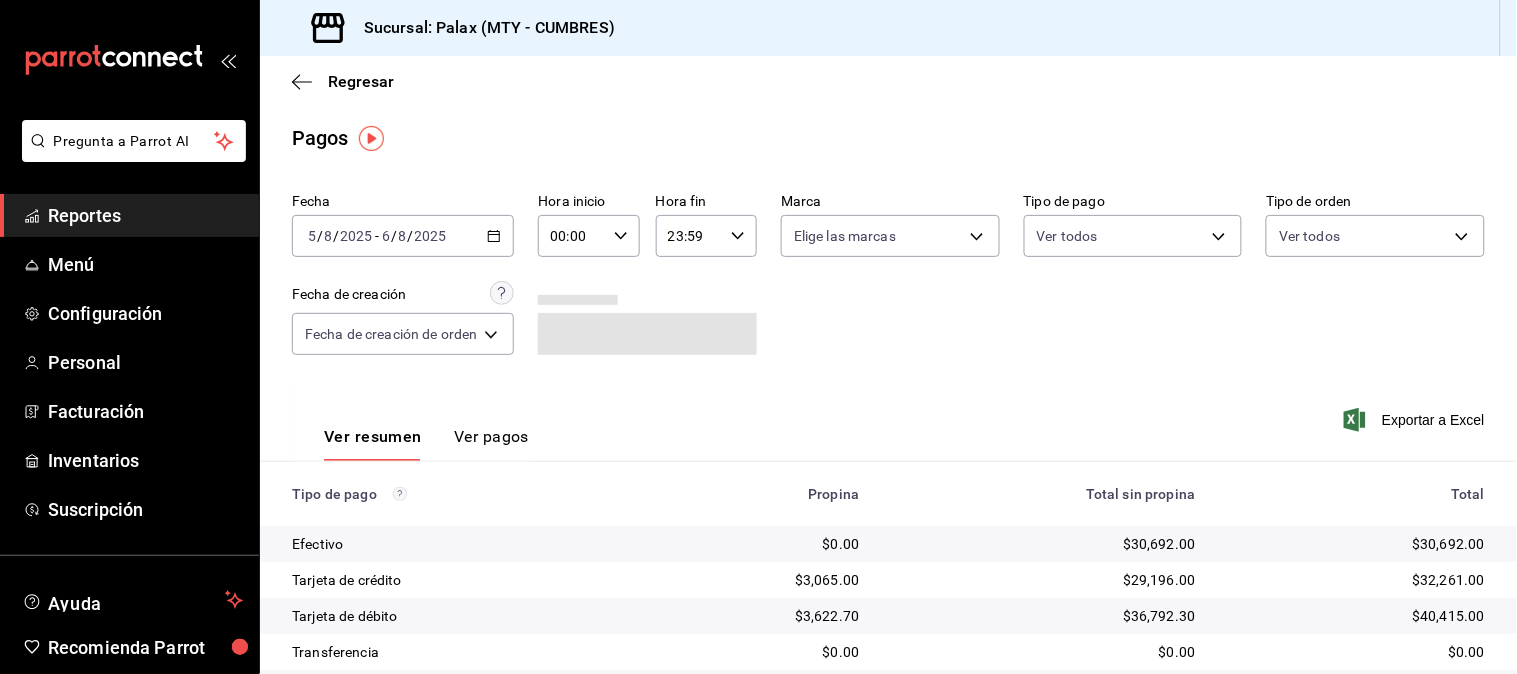 click on "Ver pagos" at bounding box center (491, 444) 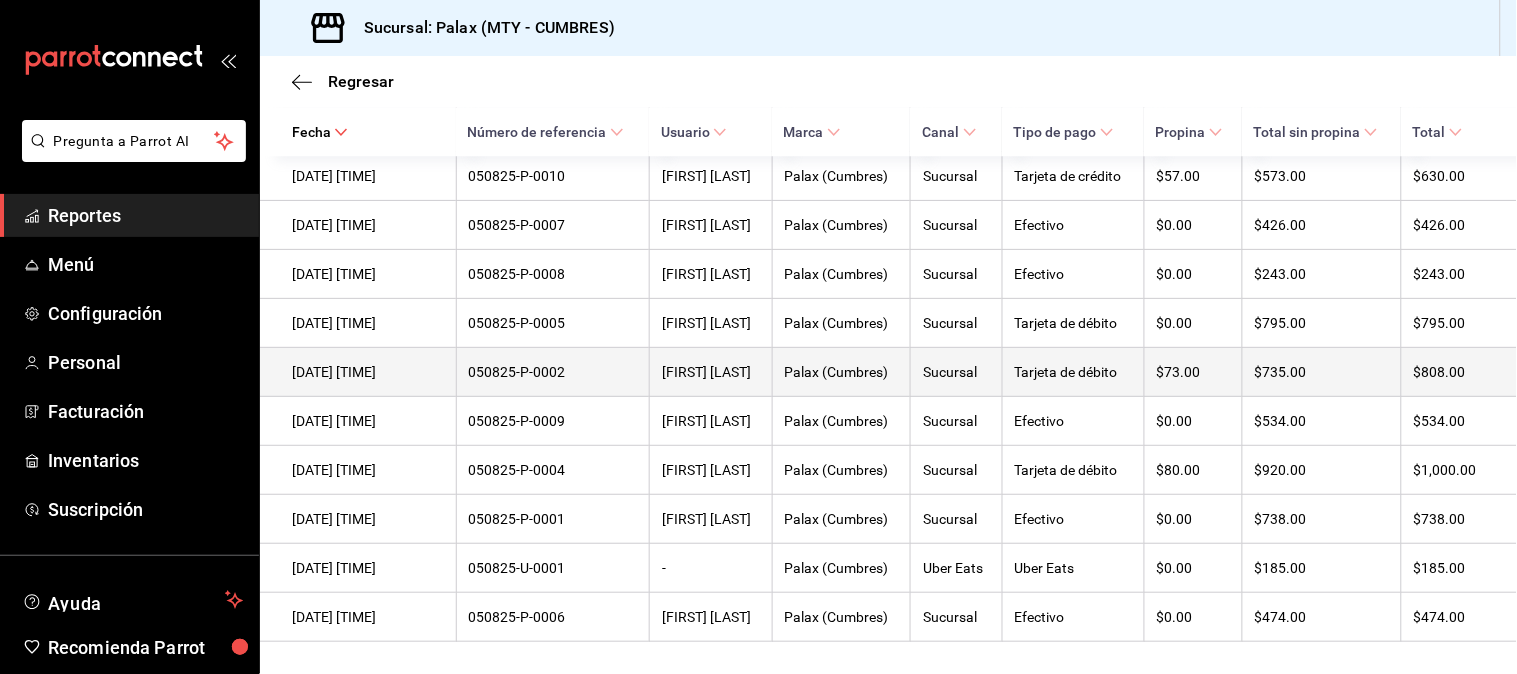scroll, scrollTop: 12505, scrollLeft: 0, axis: vertical 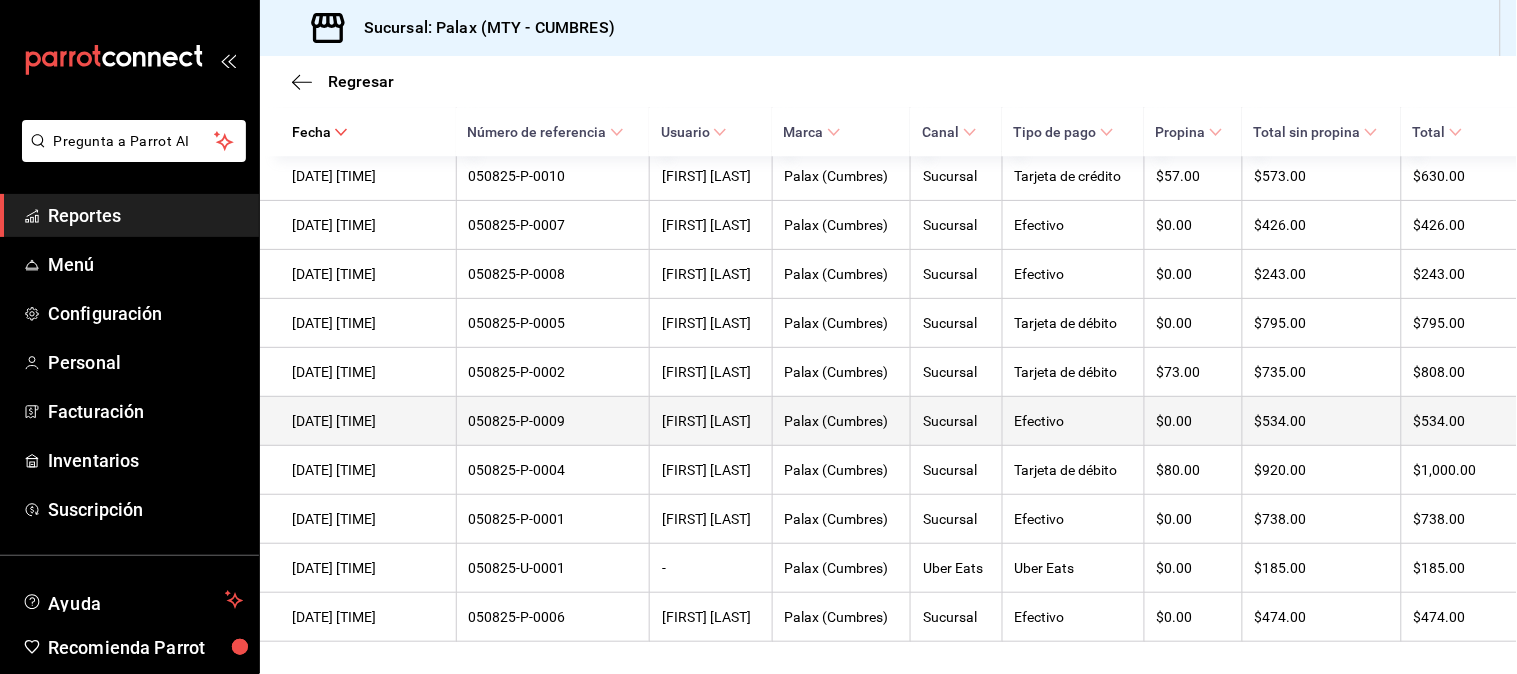 type 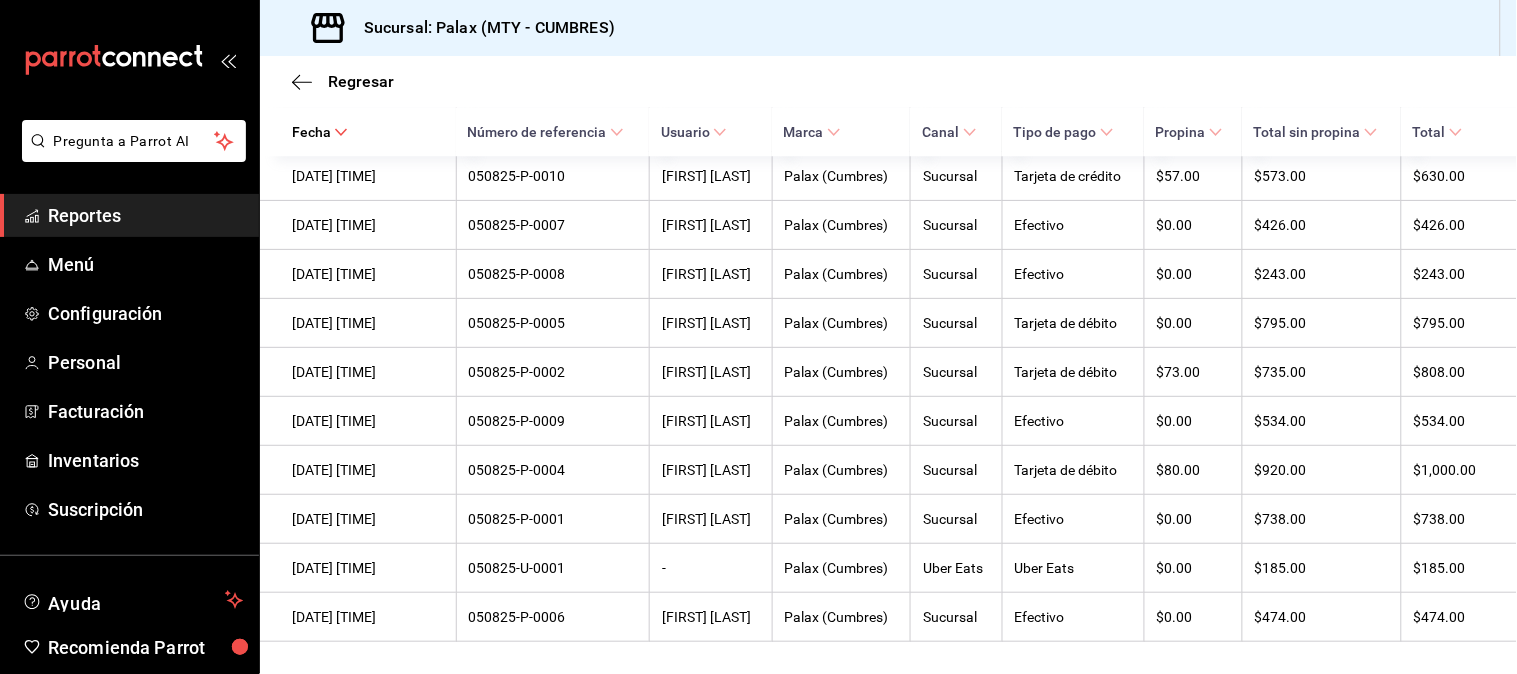 scroll, scrollTop: 11753, scrollLeft: 0, axis: vertical 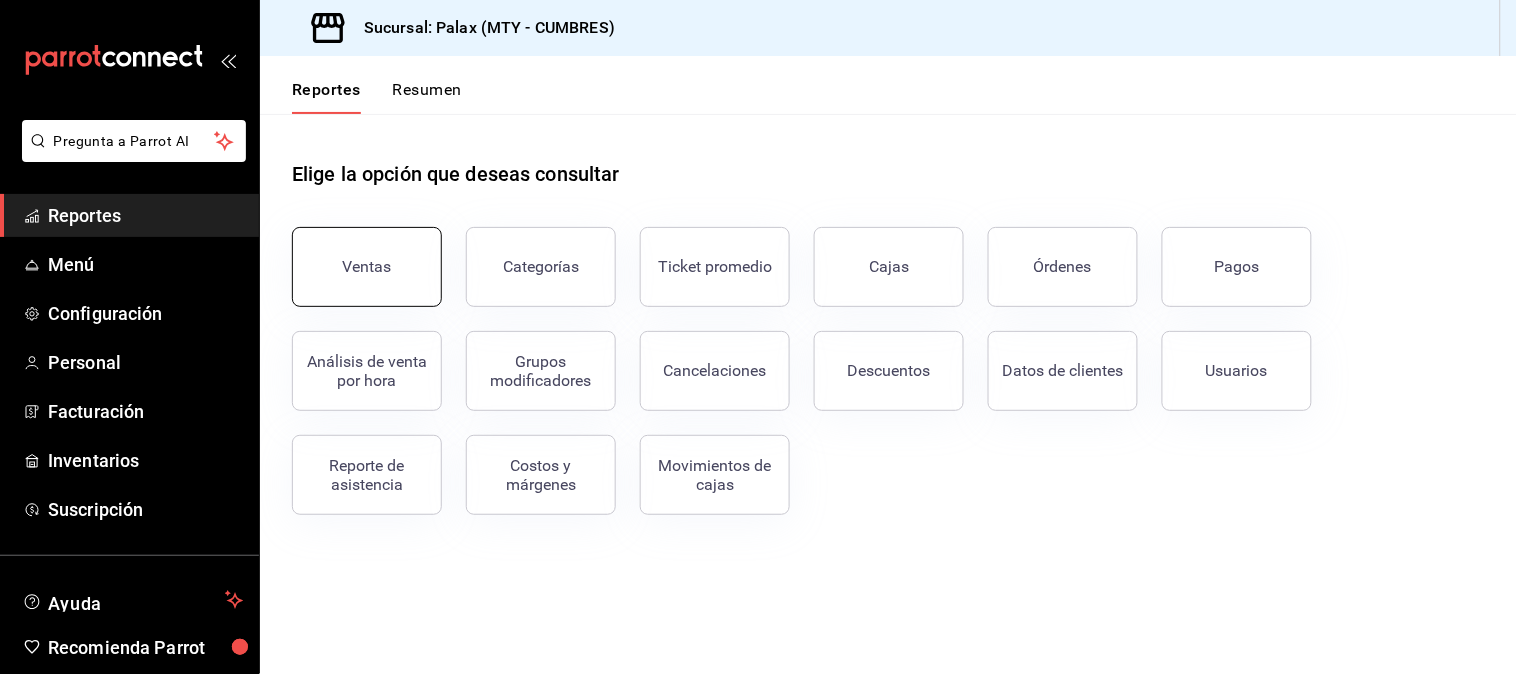 click on "Ventas" at bounding box center (367, 267) 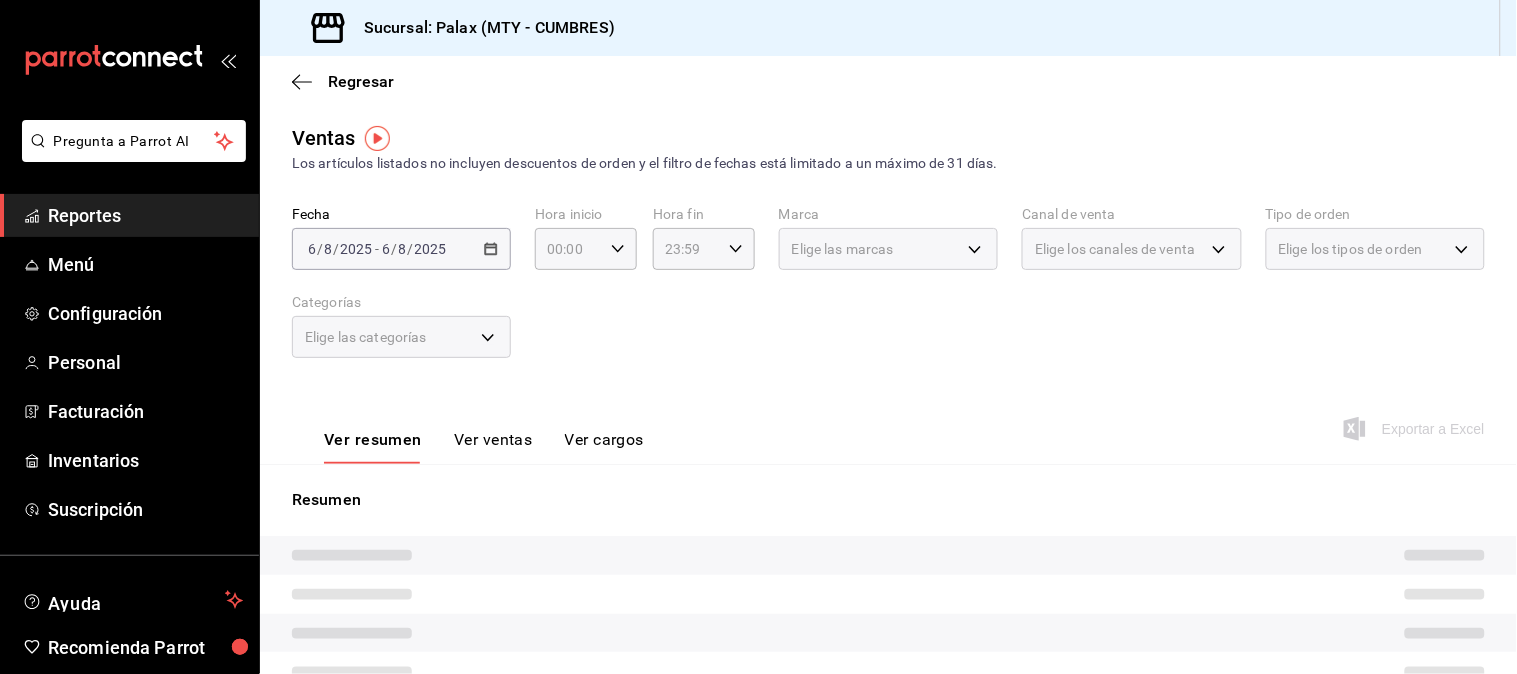 click on "2025-08-06 6 / 8 / 2025 - 2025-08-06 6 / 8 / 2025" at bounding box center (401, 249) 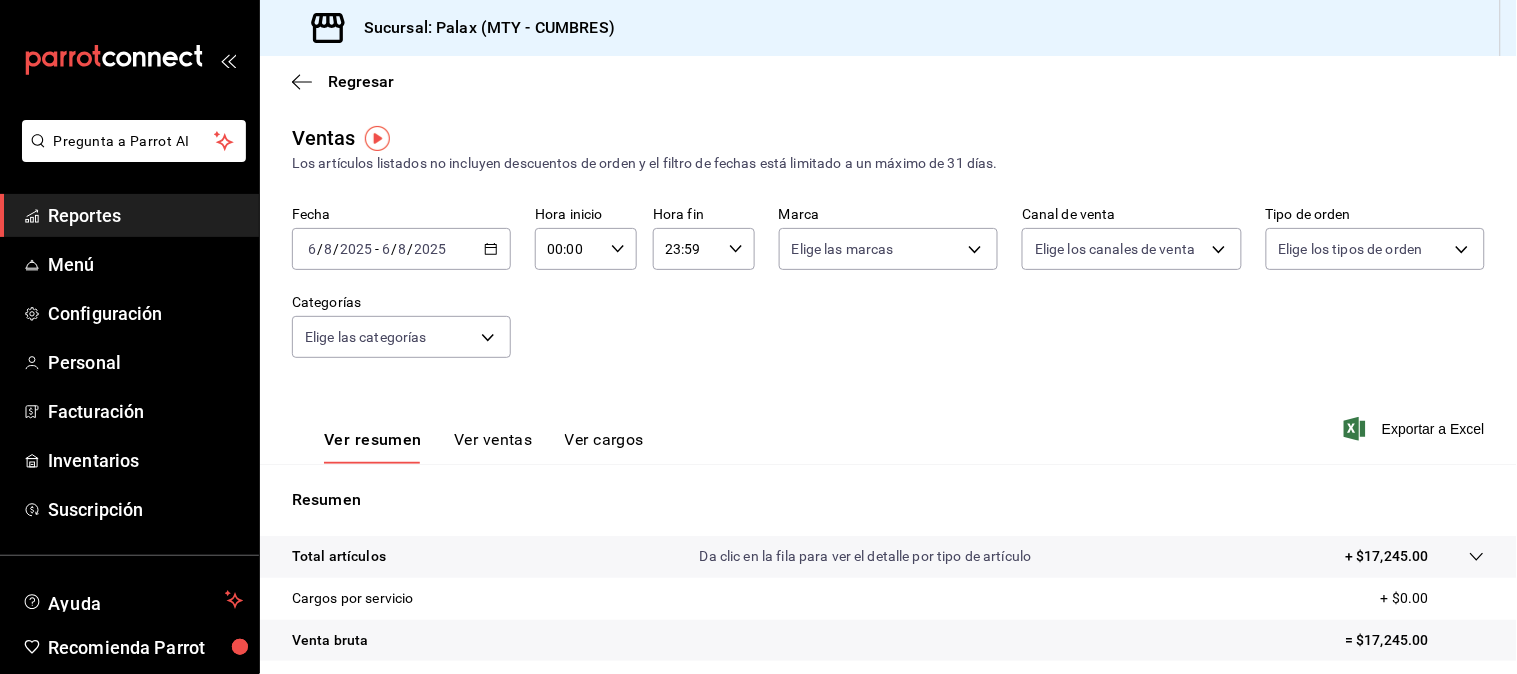 click 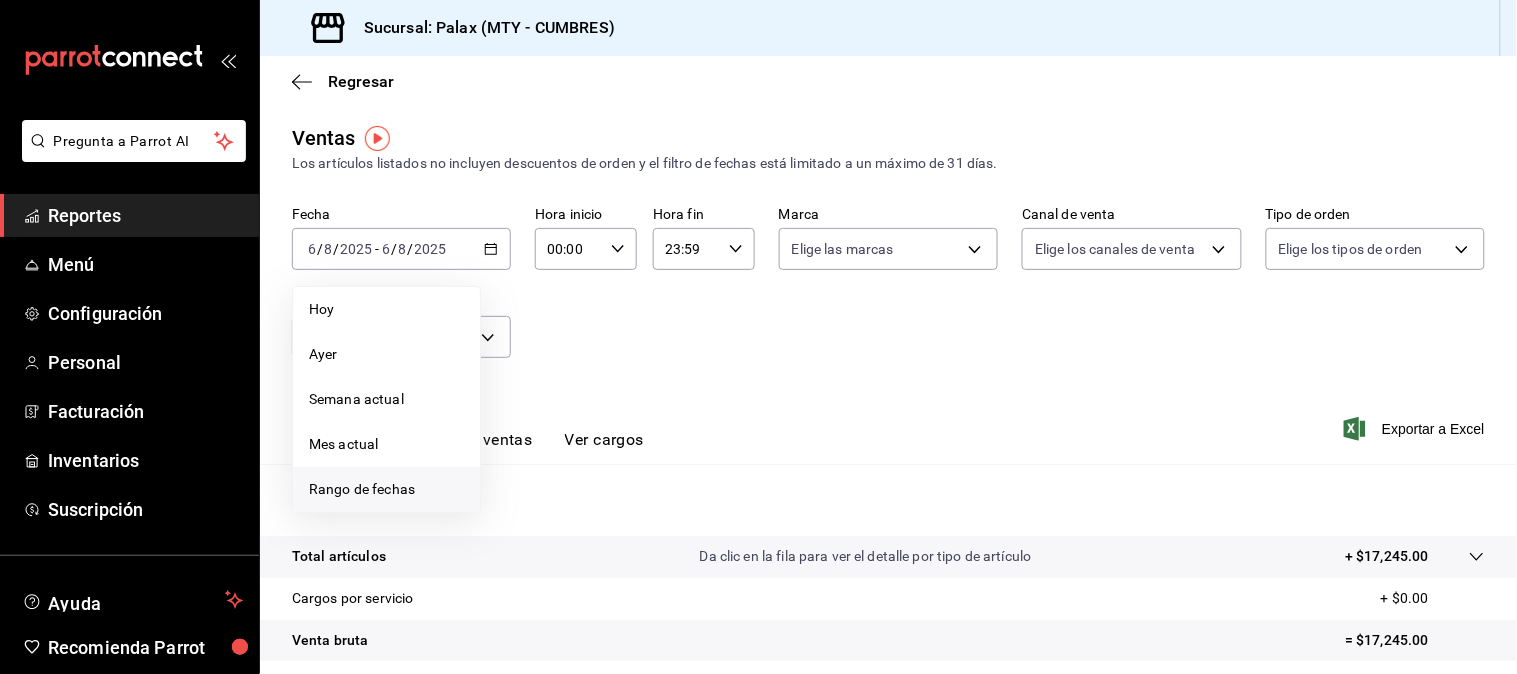 click on "Rango de fechas" at bounding box center (386, 489) 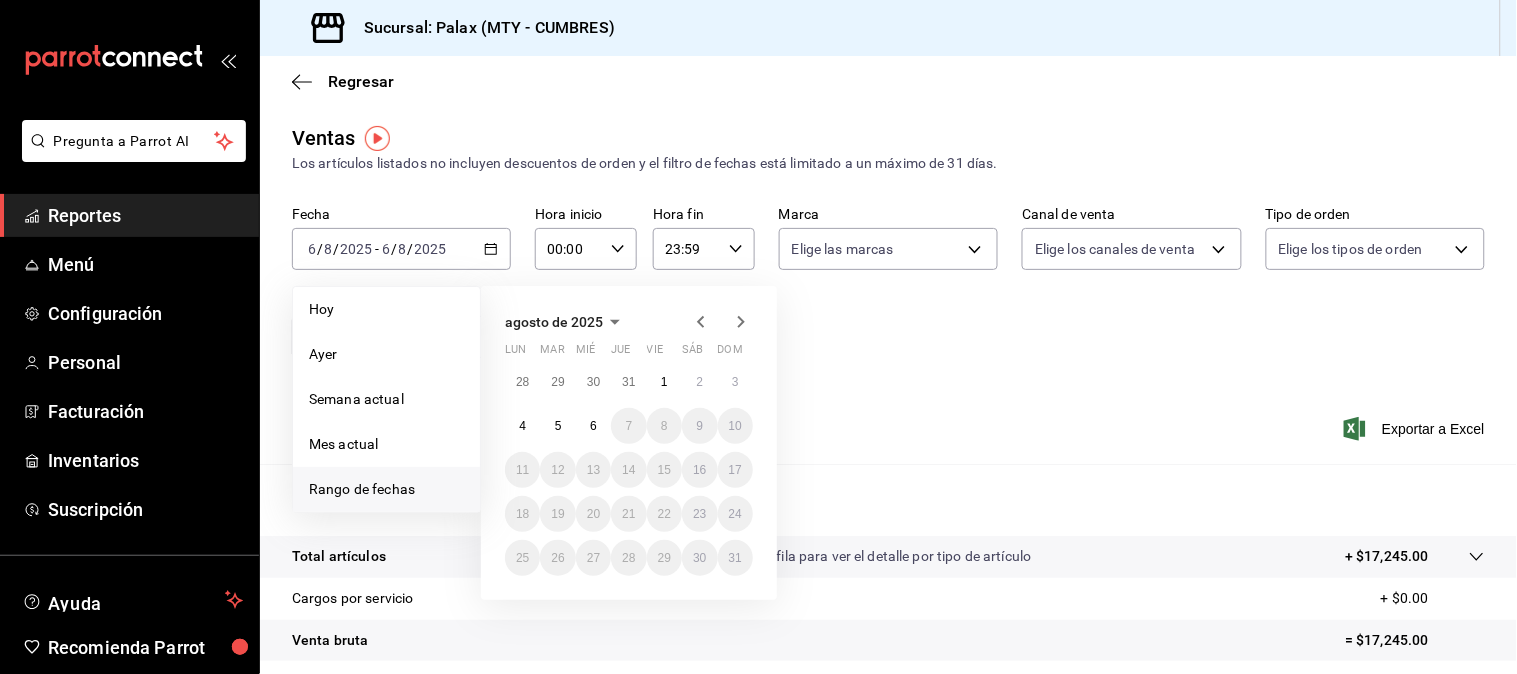 click 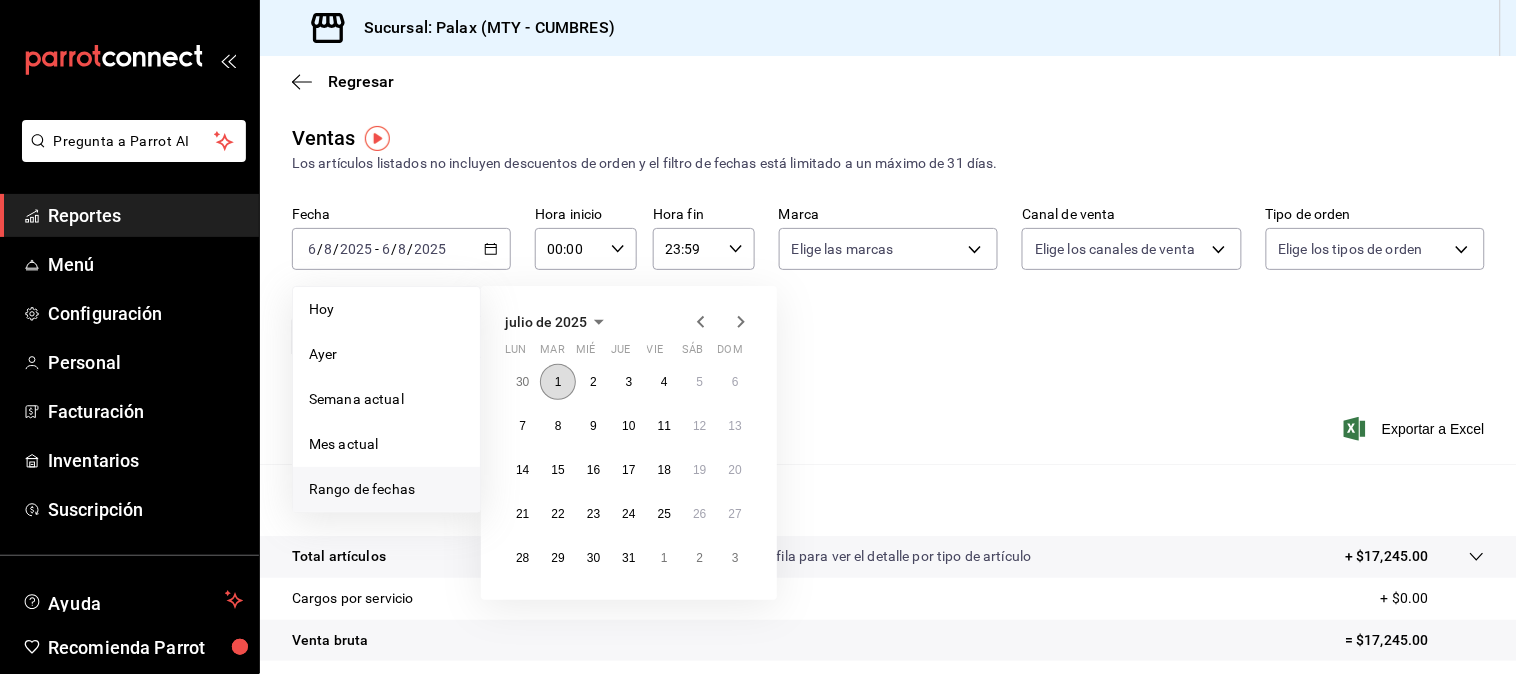 click on "1" at bounding box center (557, 382) 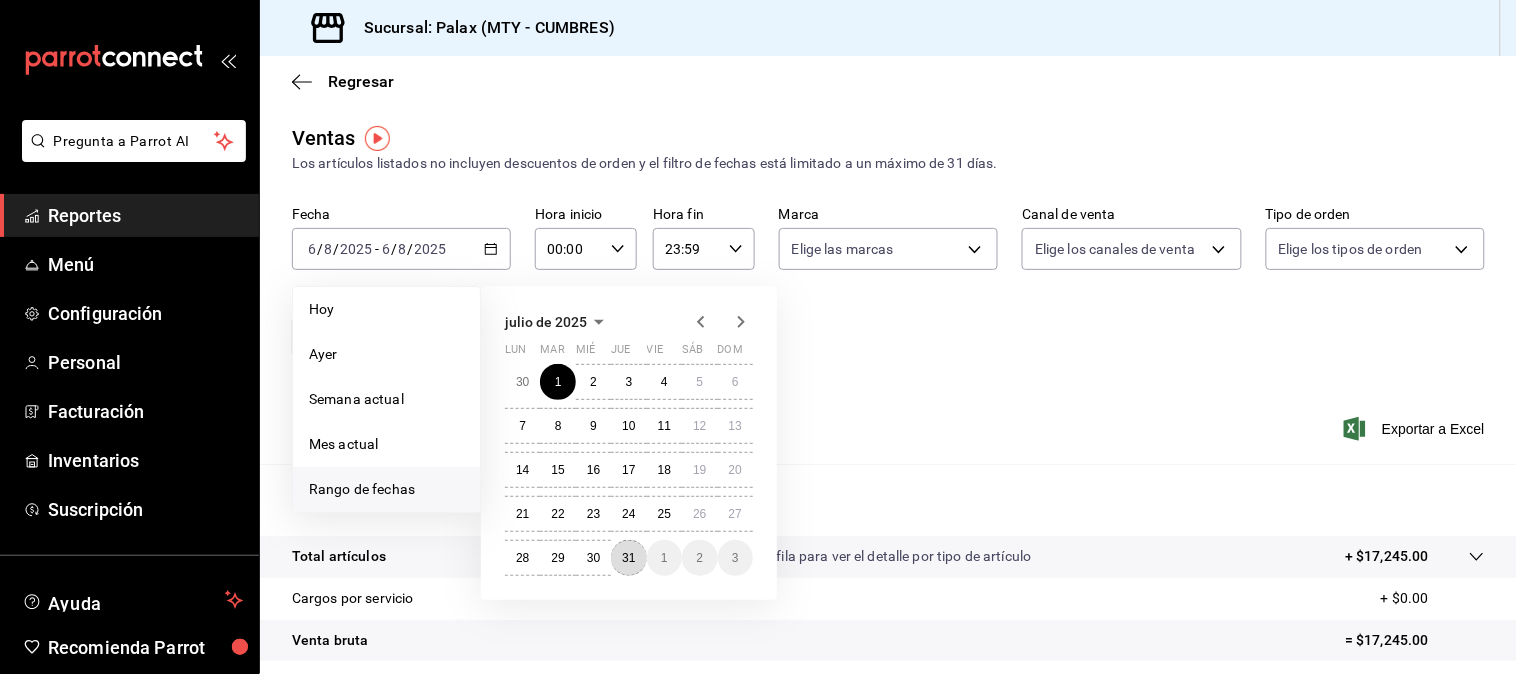 click on "31" at bounding box center (628, 558) 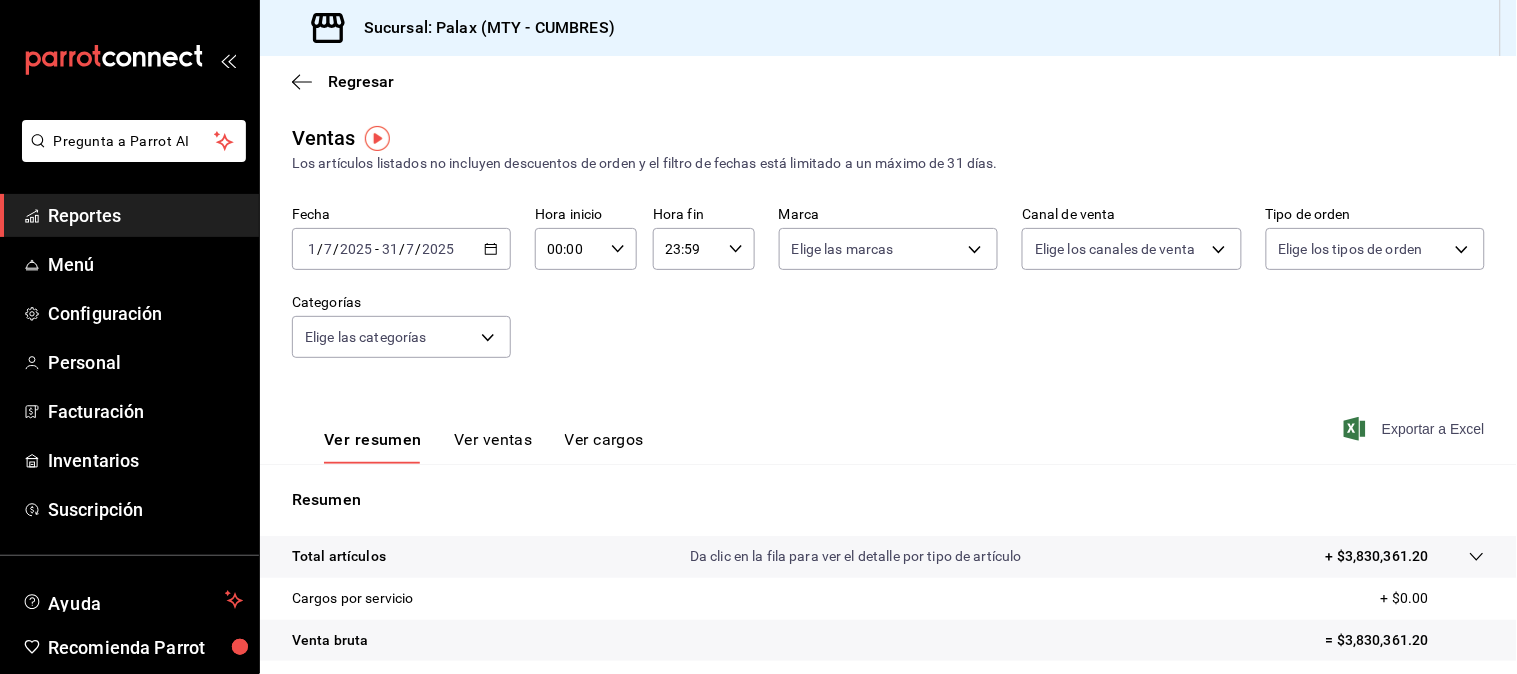 click on "Exportar a Excel" at bounding box center [1416, 429] 